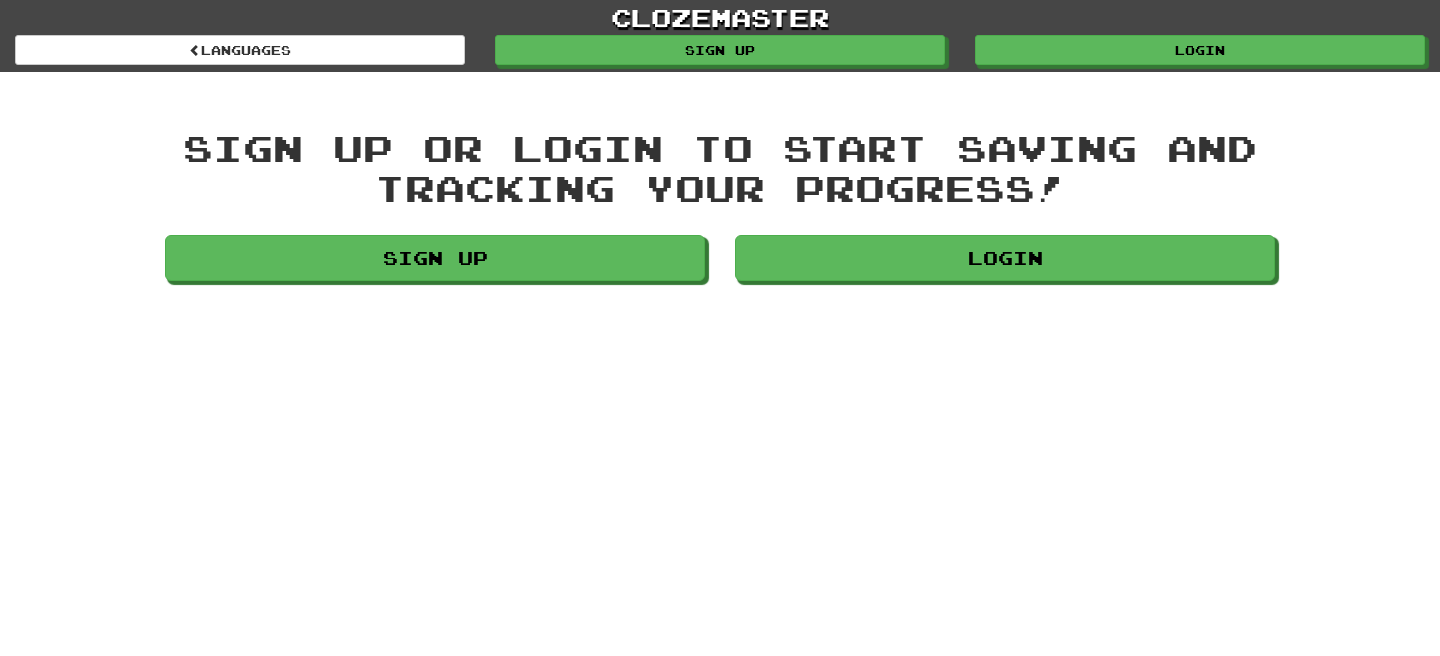 scroll, scrollTop: 0, scrollLeft: 0, axis: both 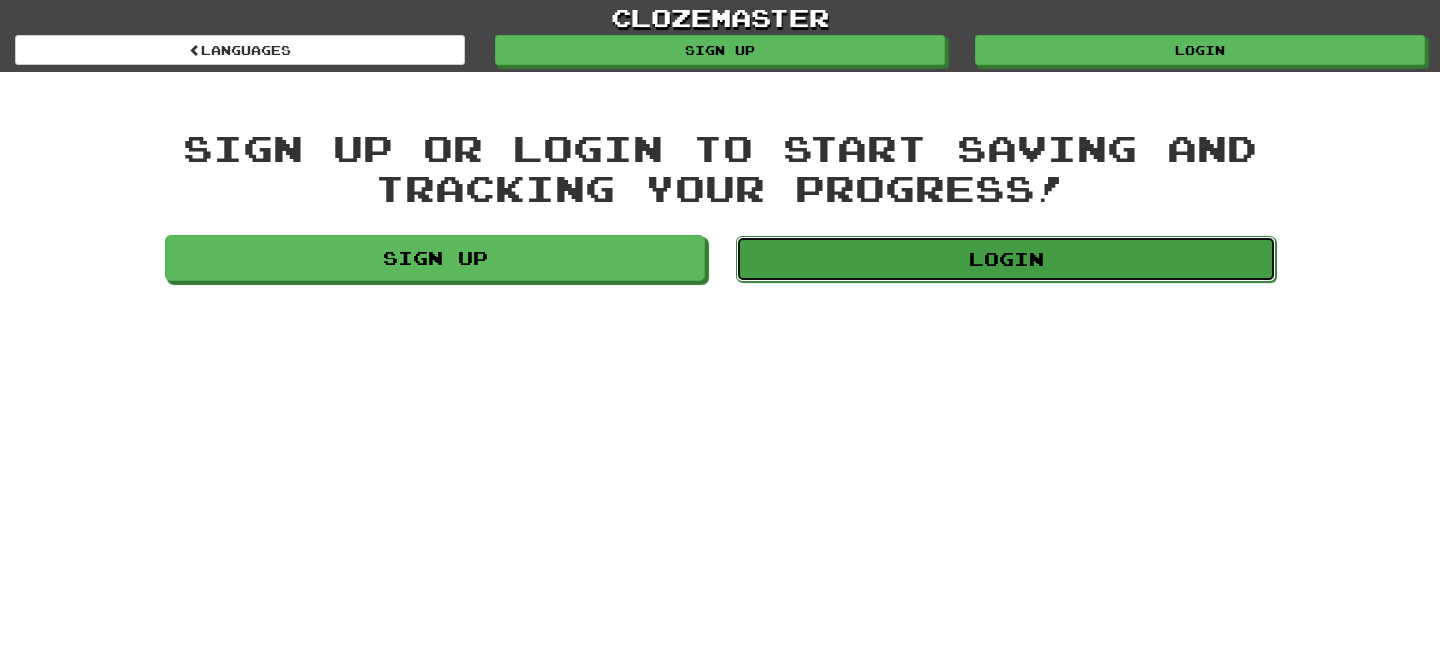 click on "Login" at bounding box center (1006, 259) 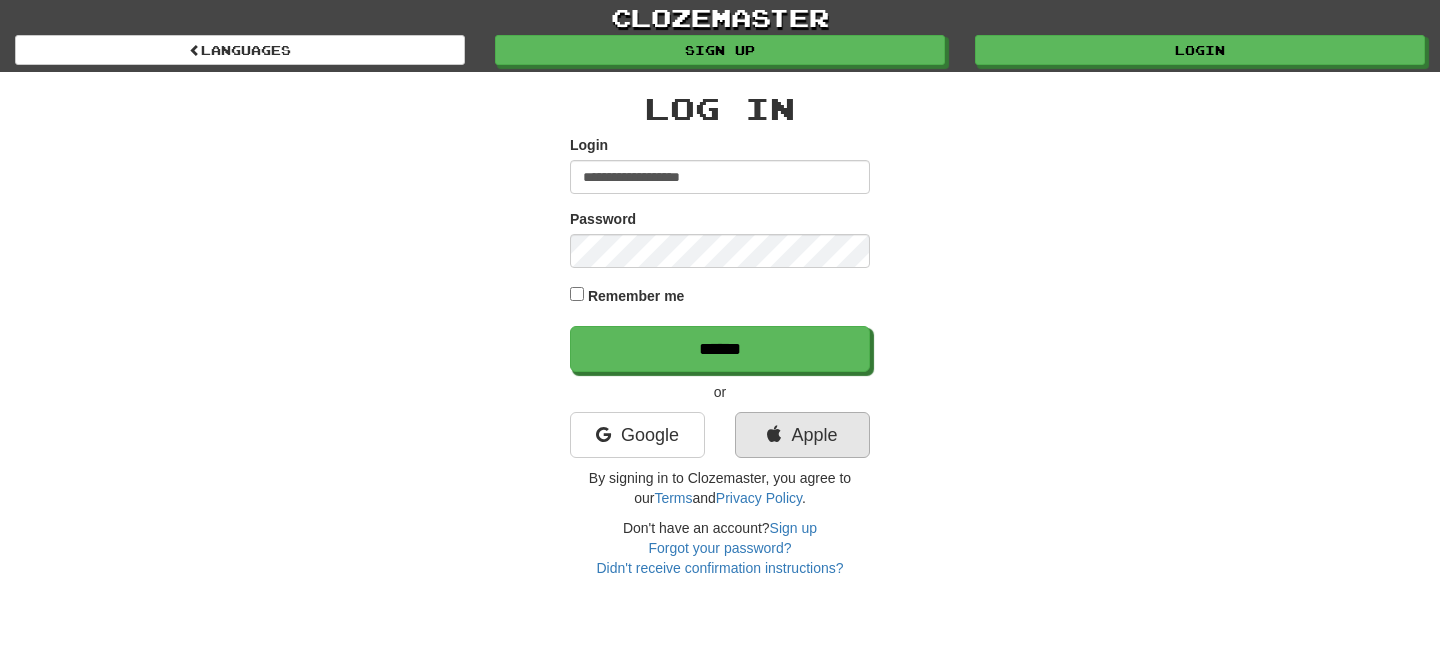 scroll, scrollTop: 0, scrollLeft: 0, axis: both 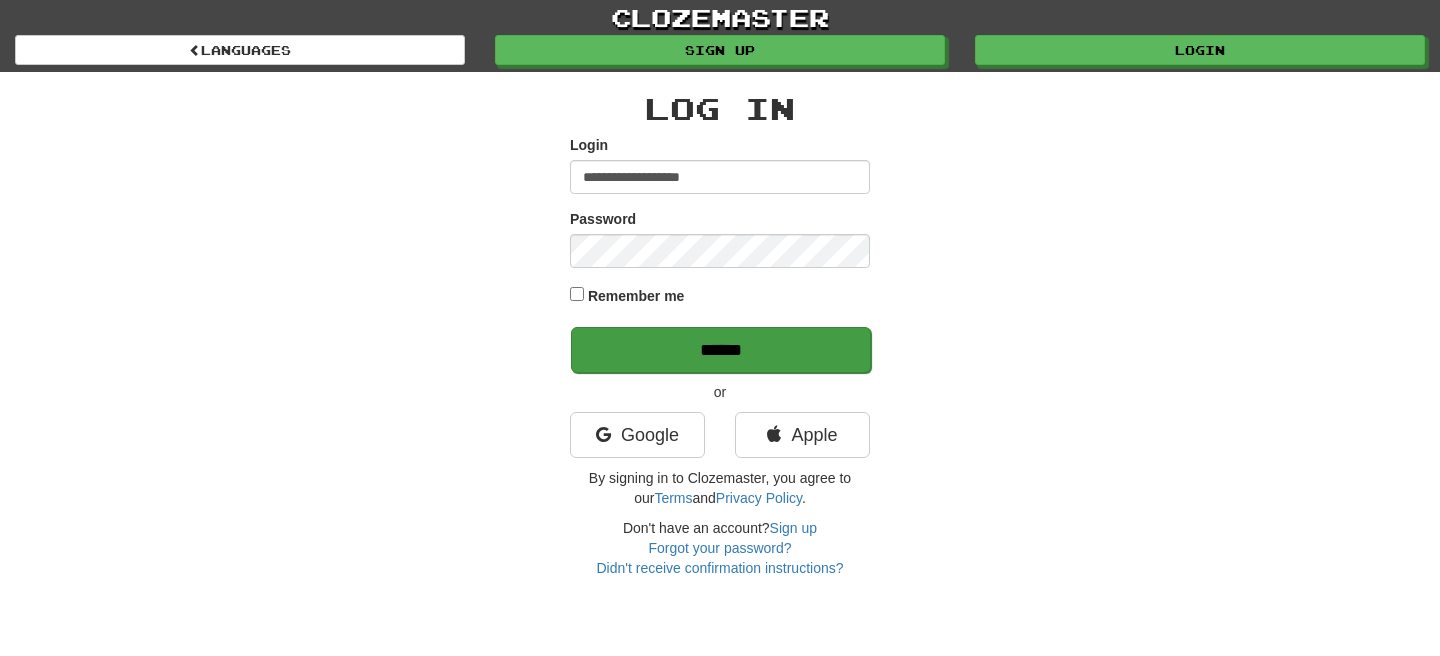 type on "**********" 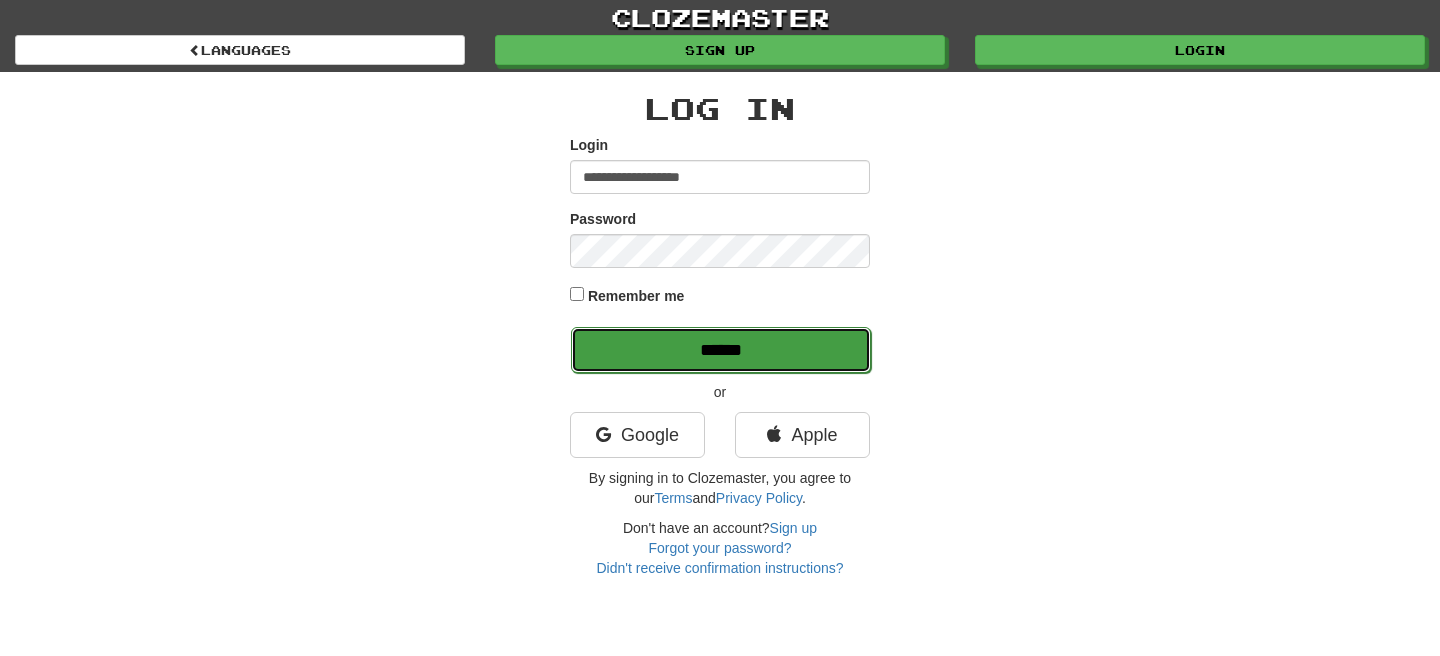 click on "******" at bounding box center [721, 350] 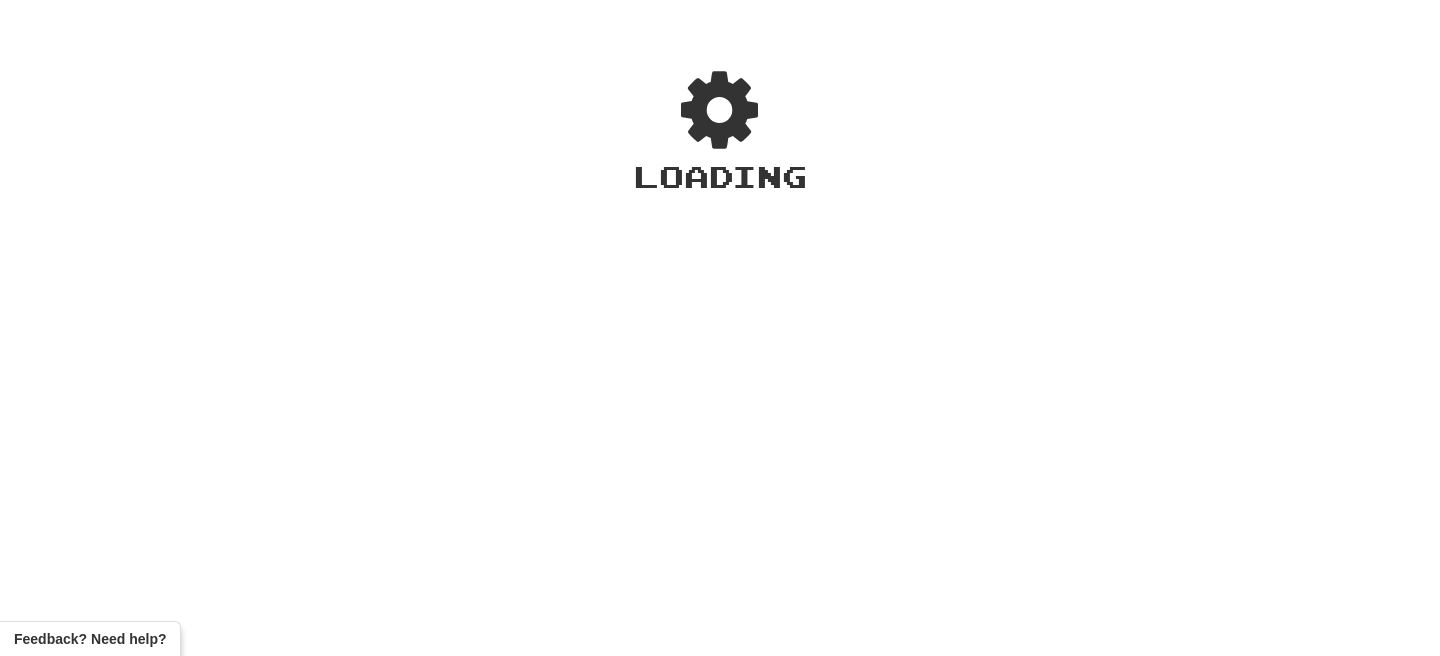 scroll, scrollTop: 0, scrollLeft: 0, axis: both 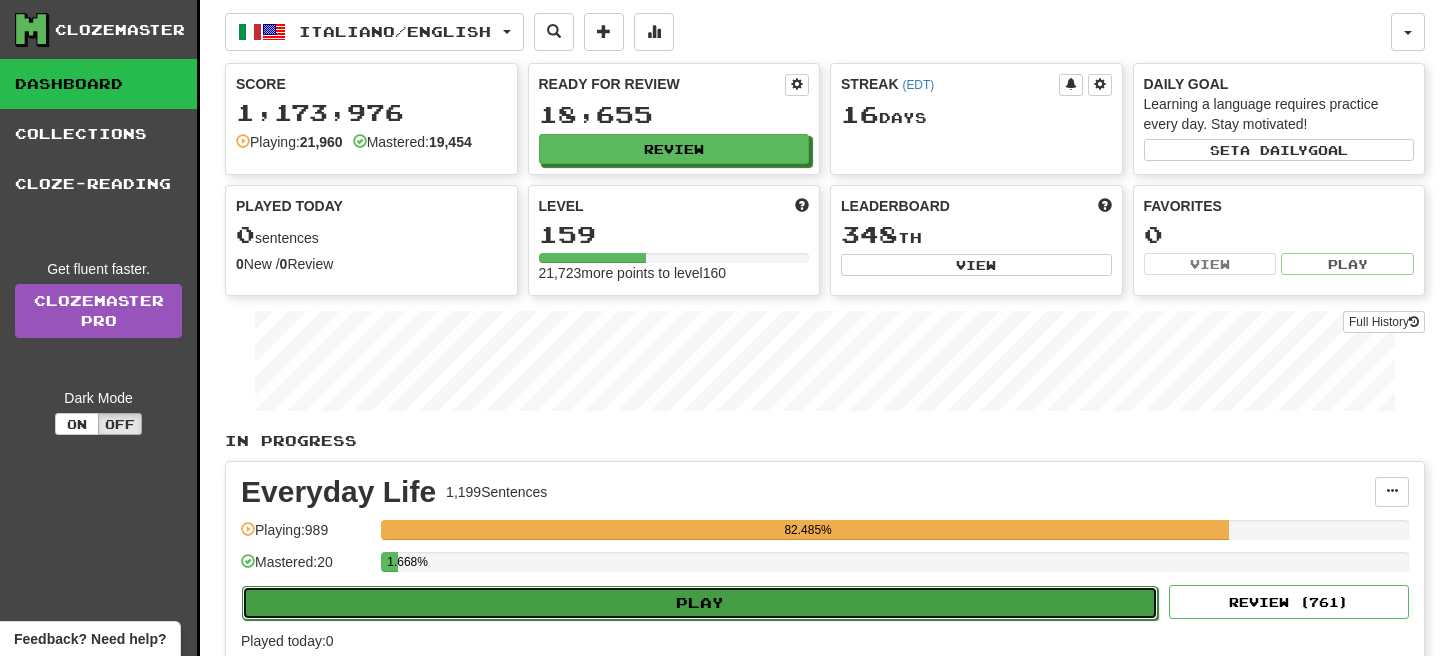 click on "Play" at bounding box center (700, 603) 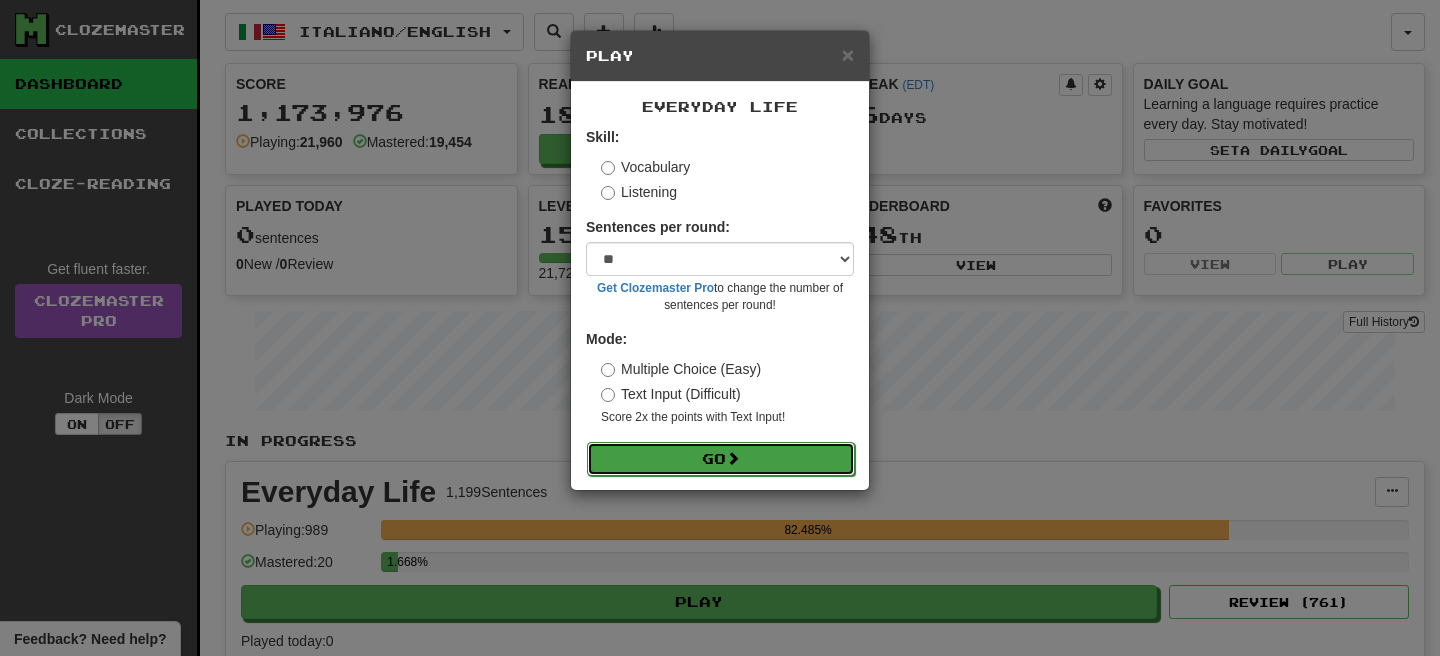 click on "Go" at bounding box center (721, 459) 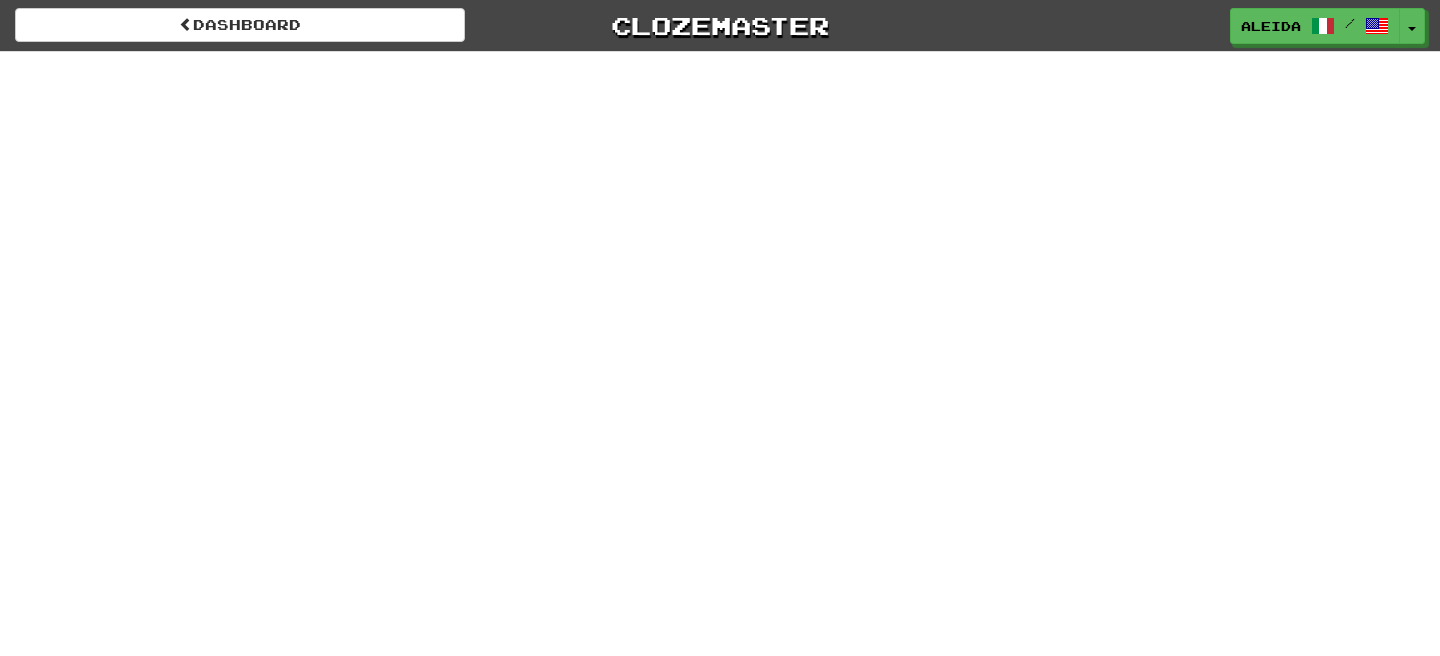 scroll, scrollTop: 0, scrollLeft: 0, axis: both 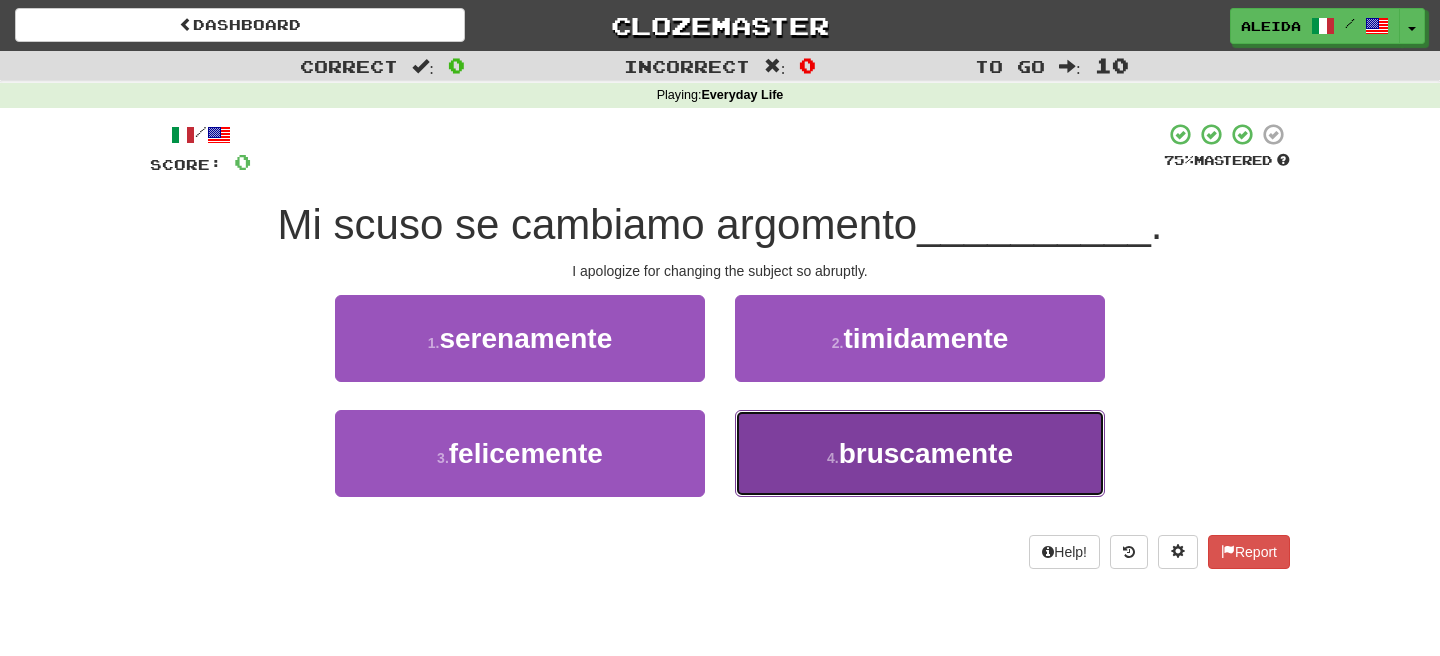 drag, startPoint x: 824, startPoint y: 479, endPoint x: 779, endPoint y: 418, distance: 75.802376 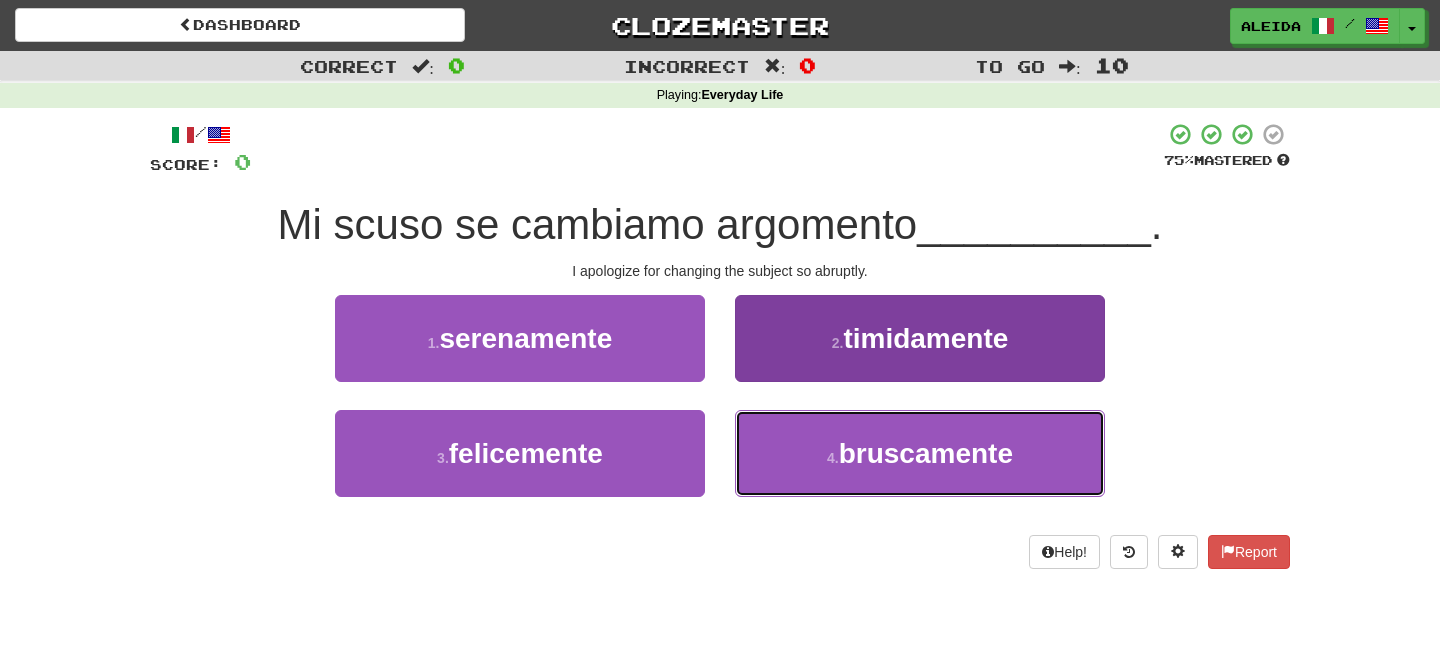 click on "4 .  bruscamente" at bounding box center [920, 453] 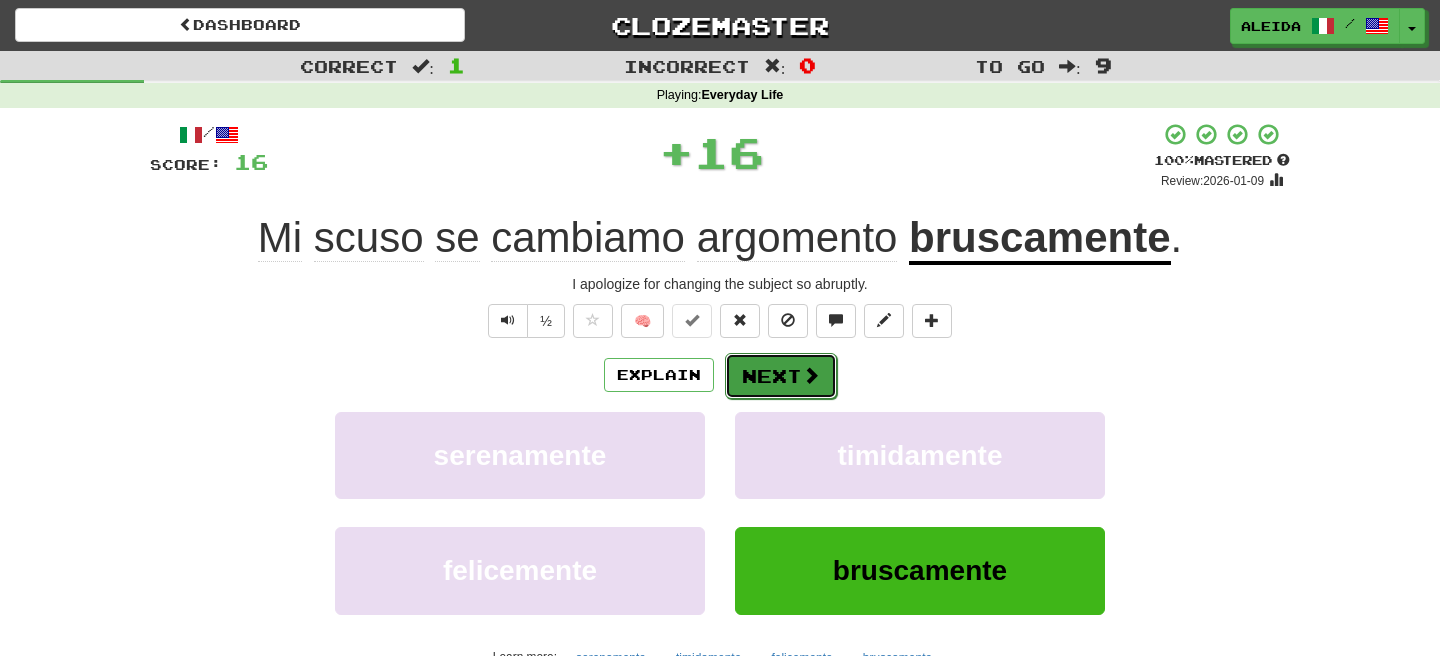 click on "Next" at bounding box center (781, 376) 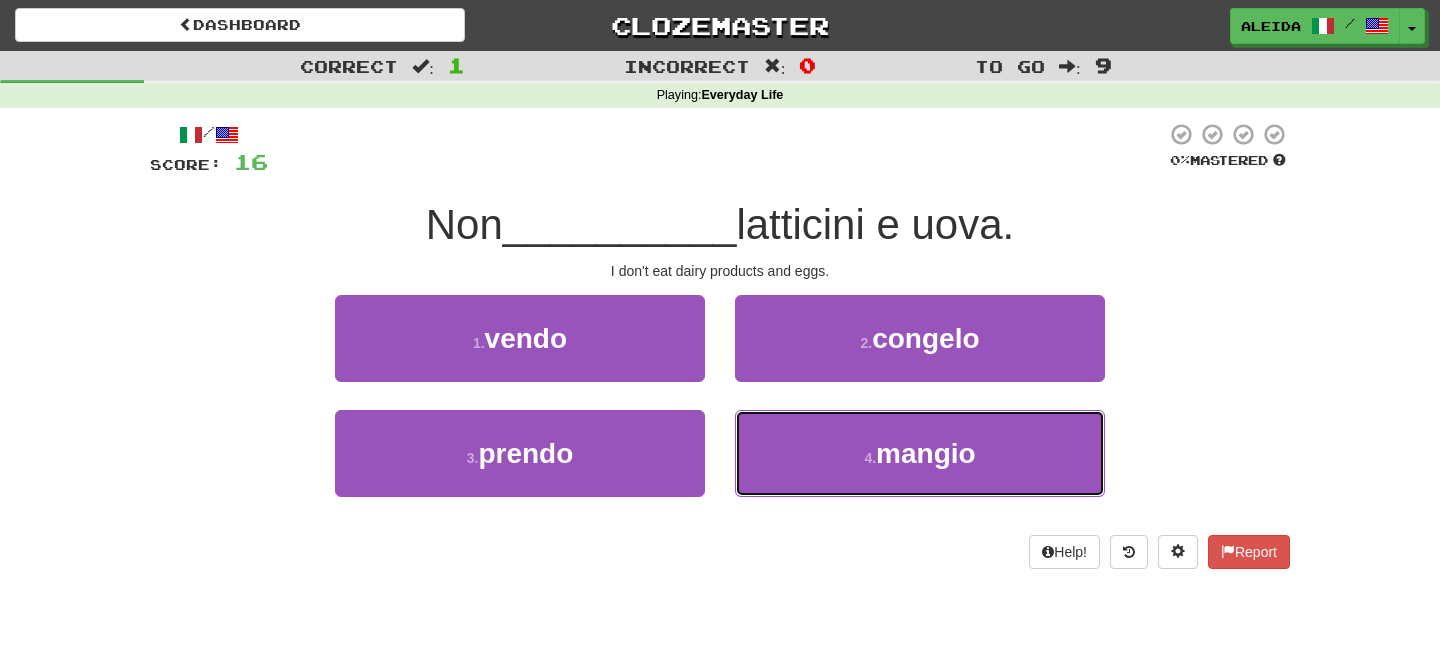 drag, startPoint x: 810, startPoint y: 450, endPoint x: 798, endPoint y: 405, distance: 46.572525 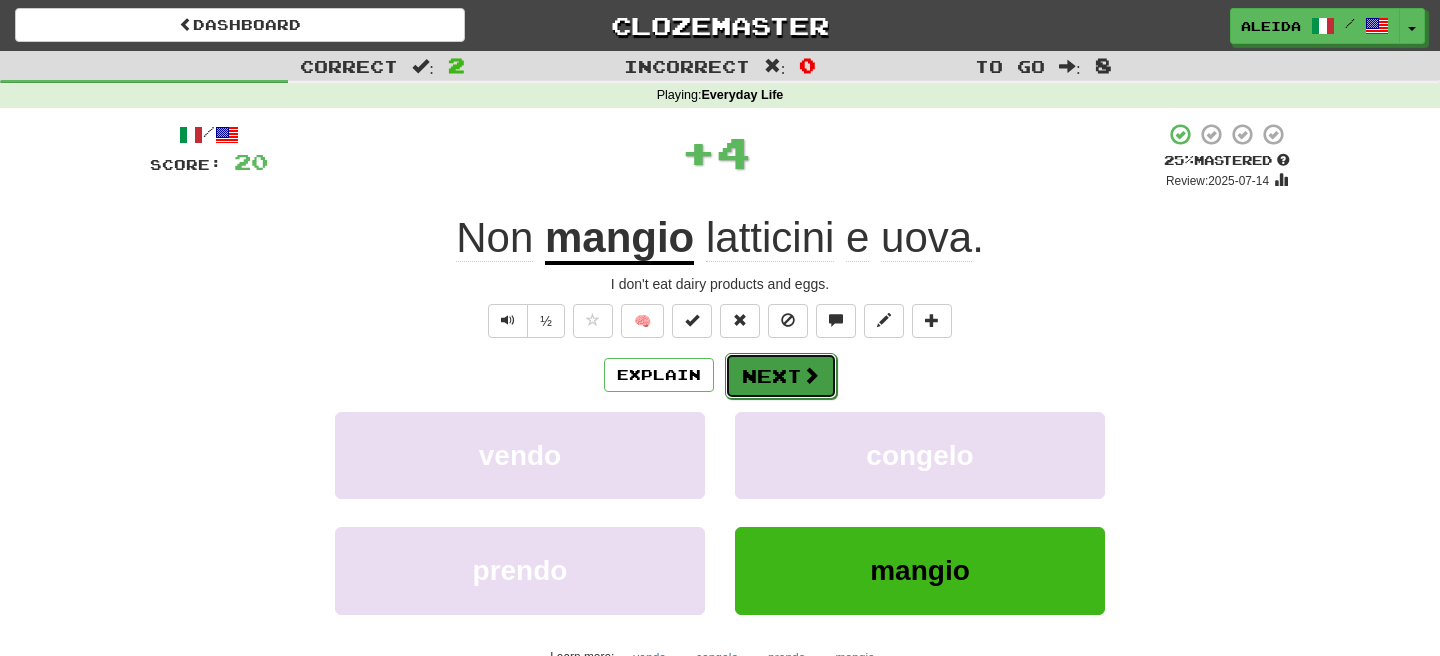click on "Next" at bounding box center [781, 376] 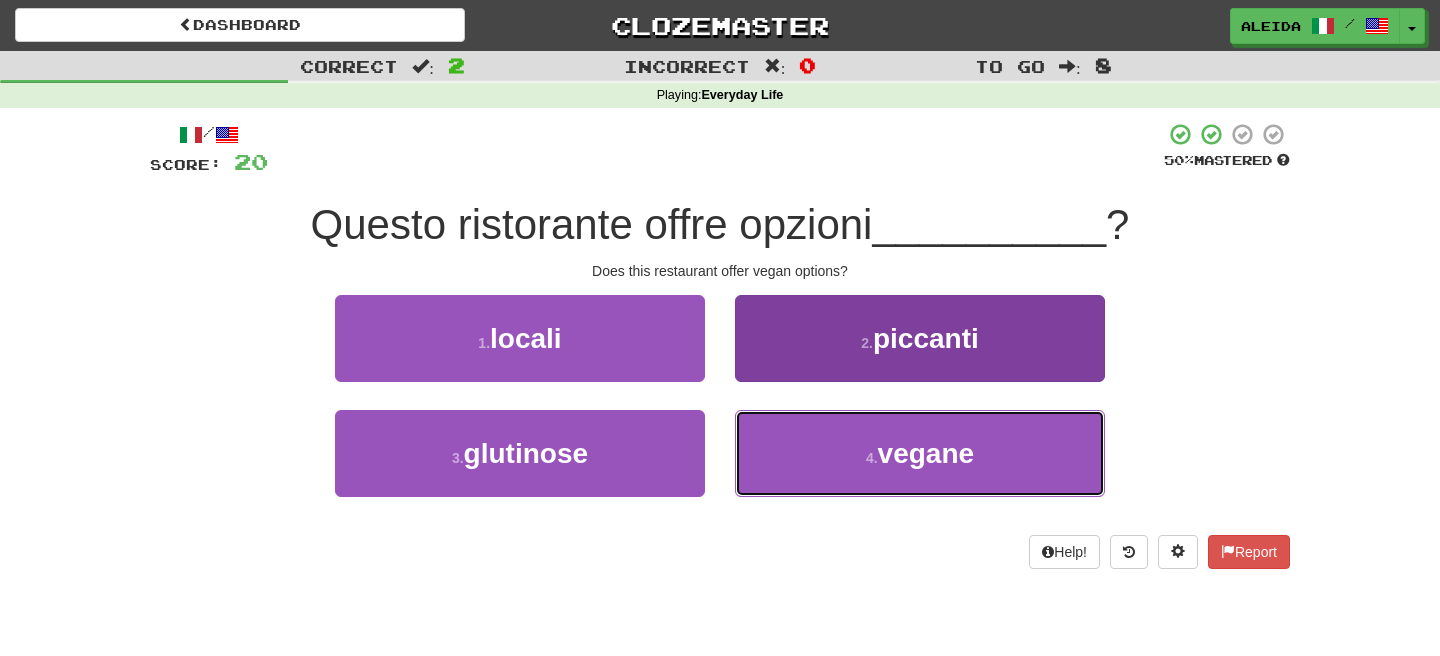 drag, startPoint x: 836, startPoint y: 454, endPoint x: 822, endPoint y: 413, distance: 43.32436 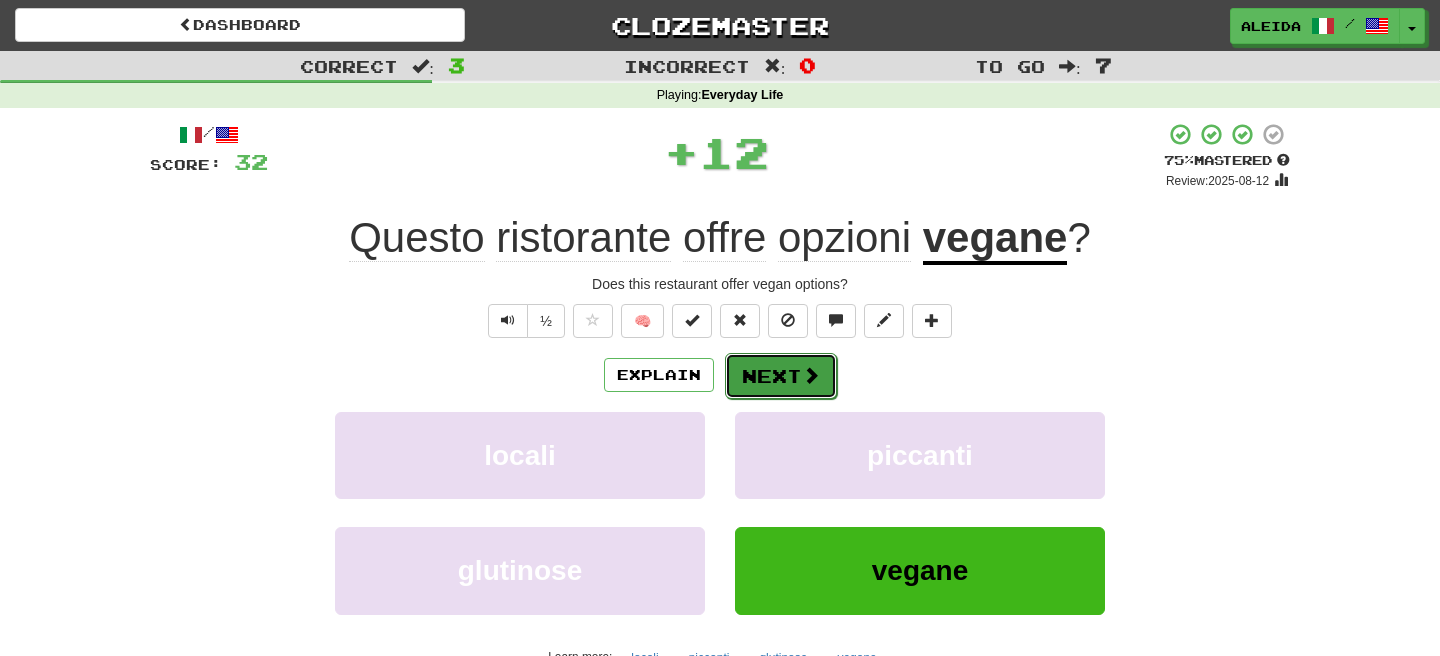 click on "Next" at bounding box center [781, 376] 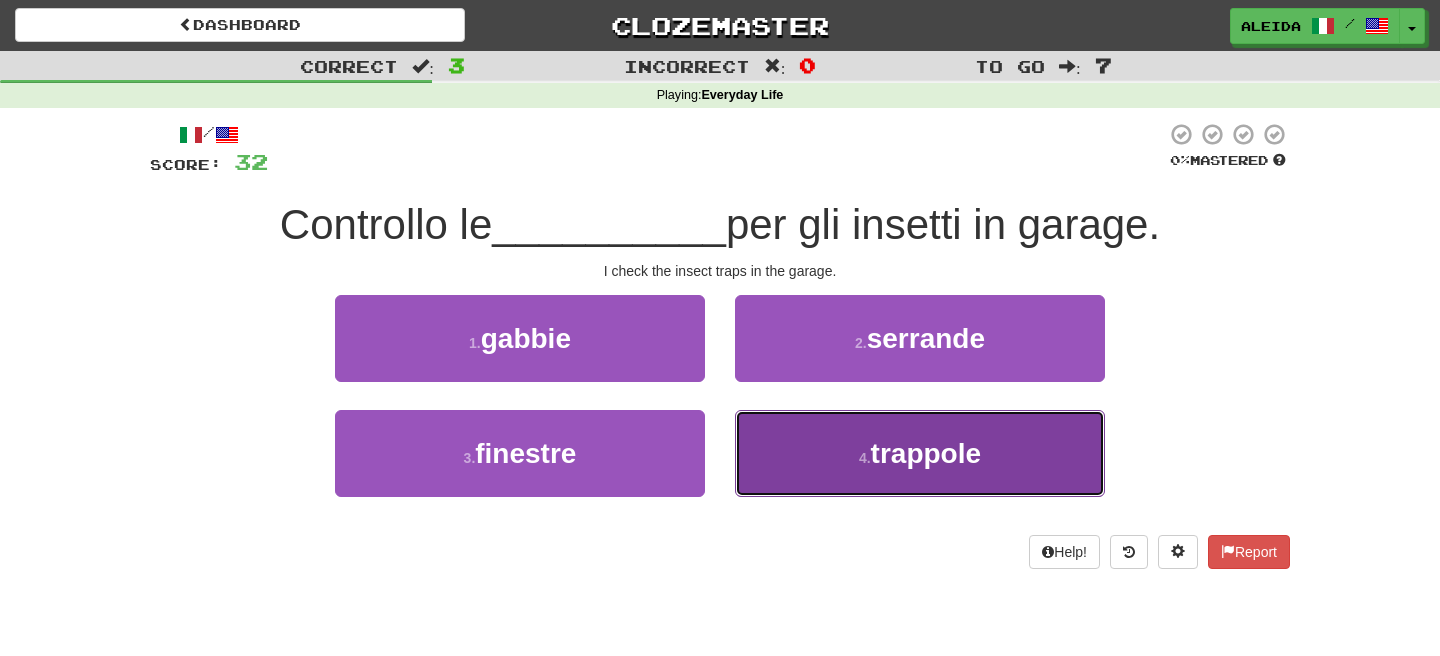 click on "4 .  trappole" at bounding box center [920, 453] 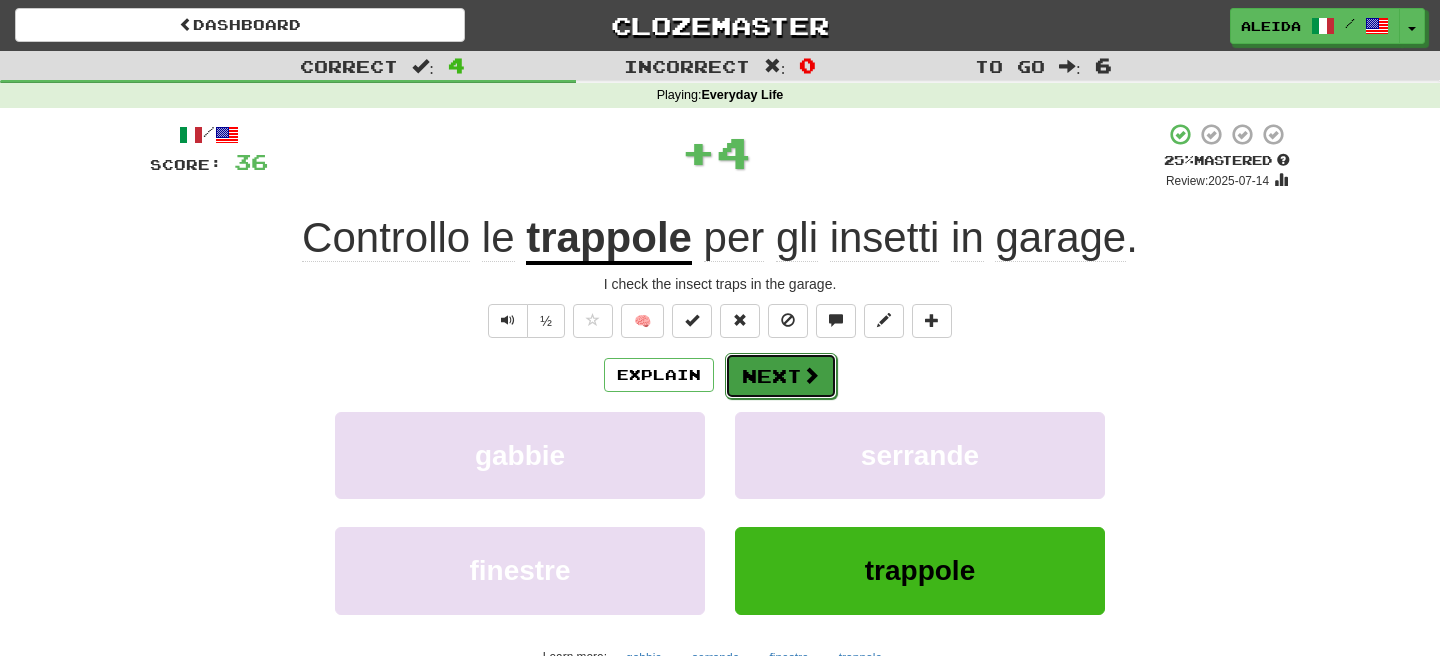 click on "Next" at bounding box center [781, 376] 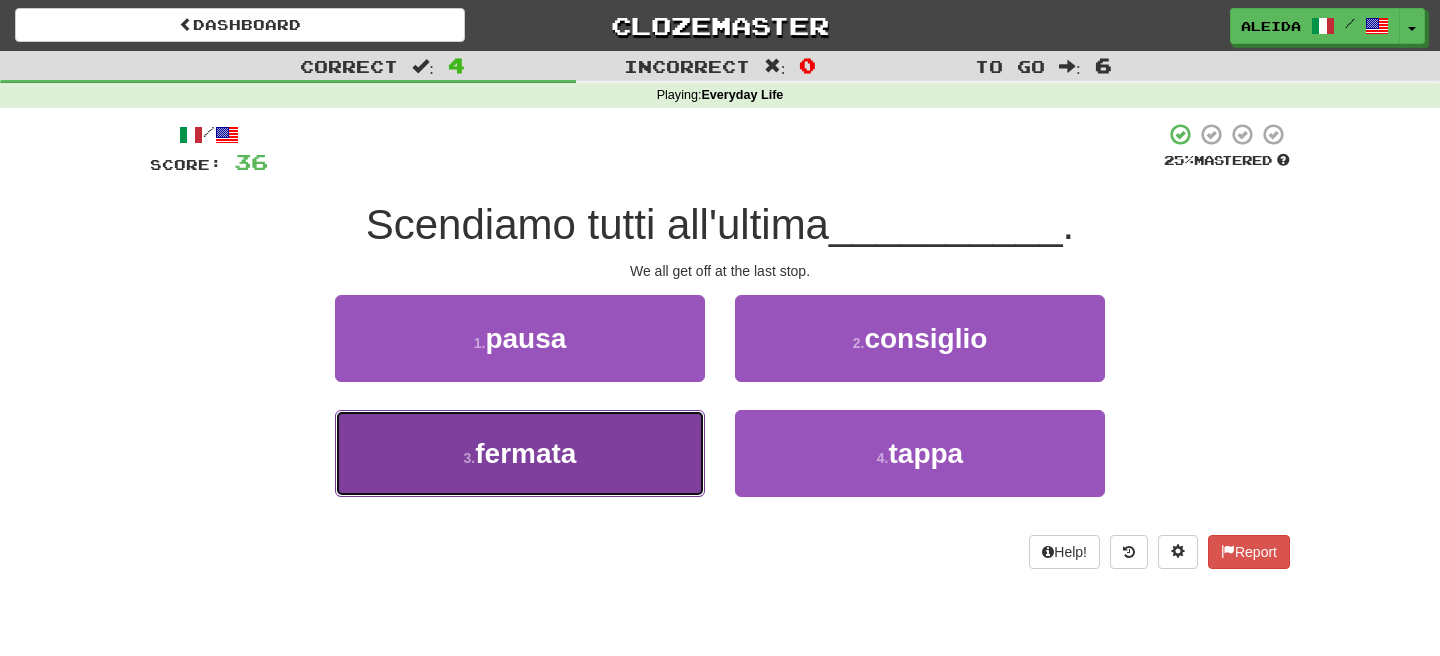 click on "3 .  fermata" at bounding box center [520, 453] 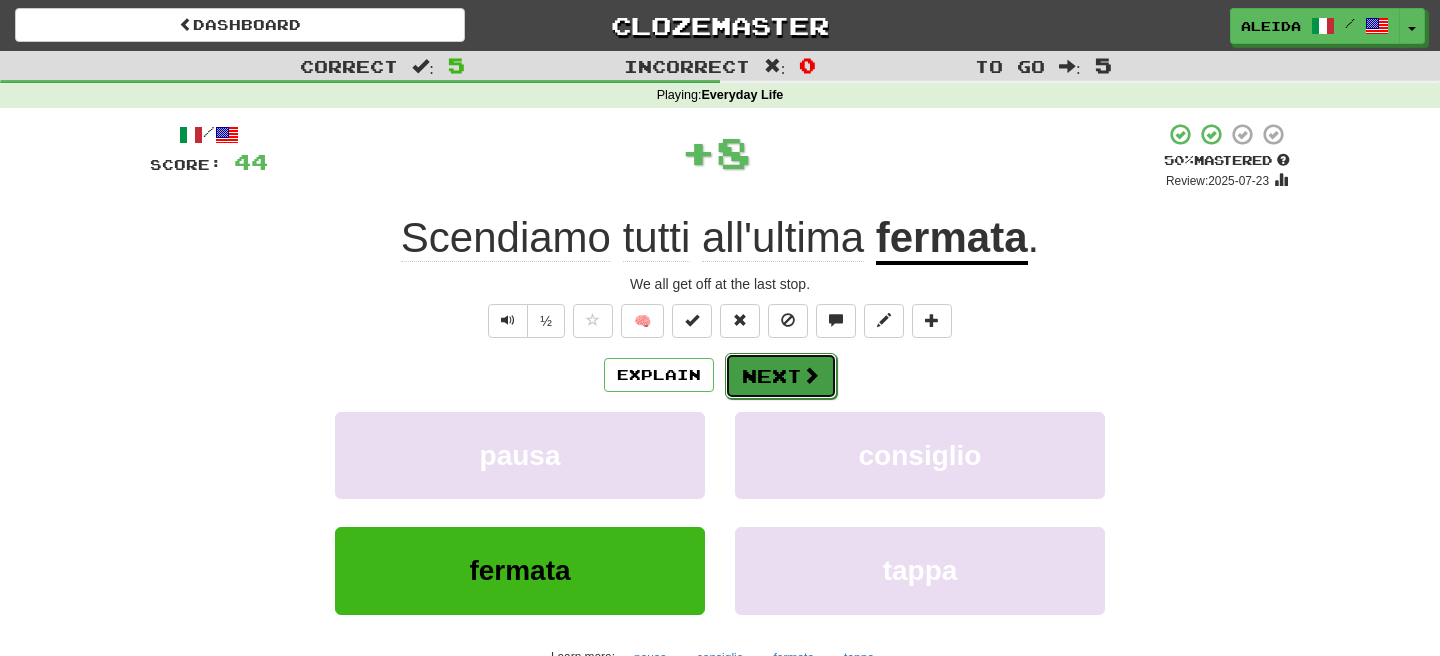 click on "Next" at bounding box center (781, 376) 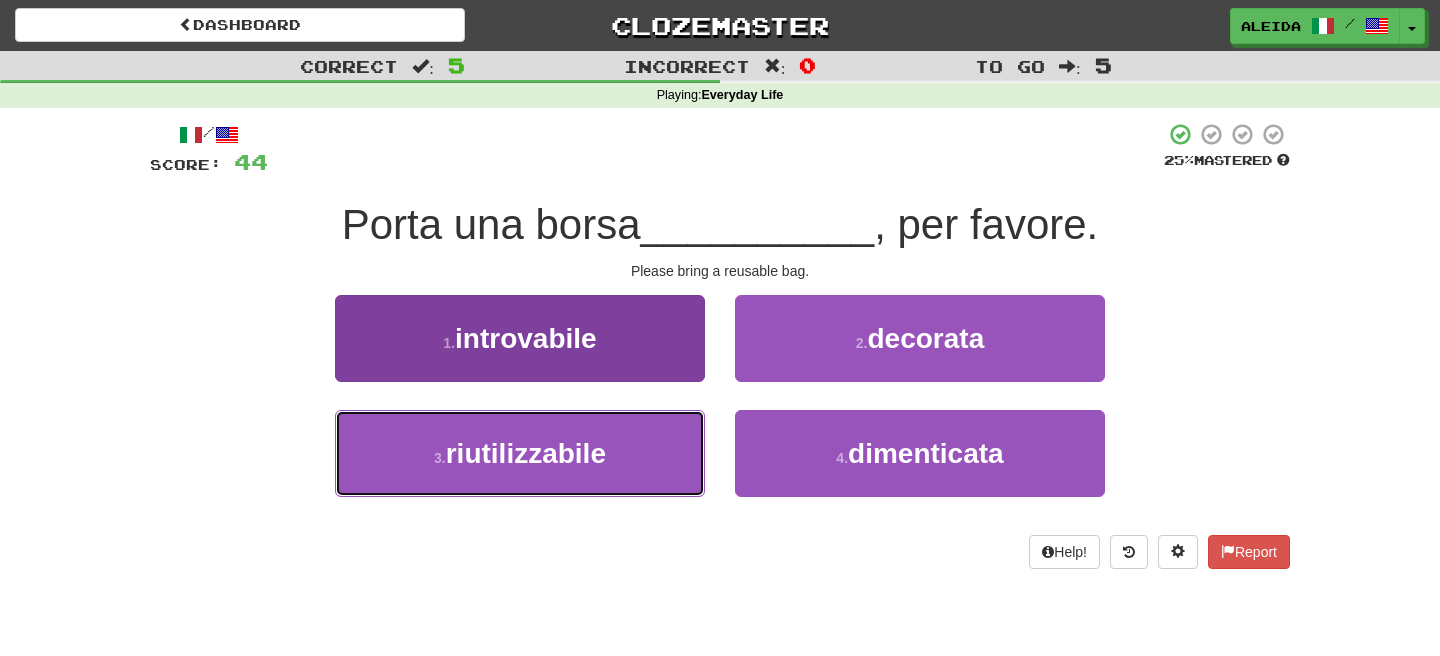drag, startPoint x: 491, startPoint y: 465, endPoint x: 533, endPoint y: 453, distance: 43.68066 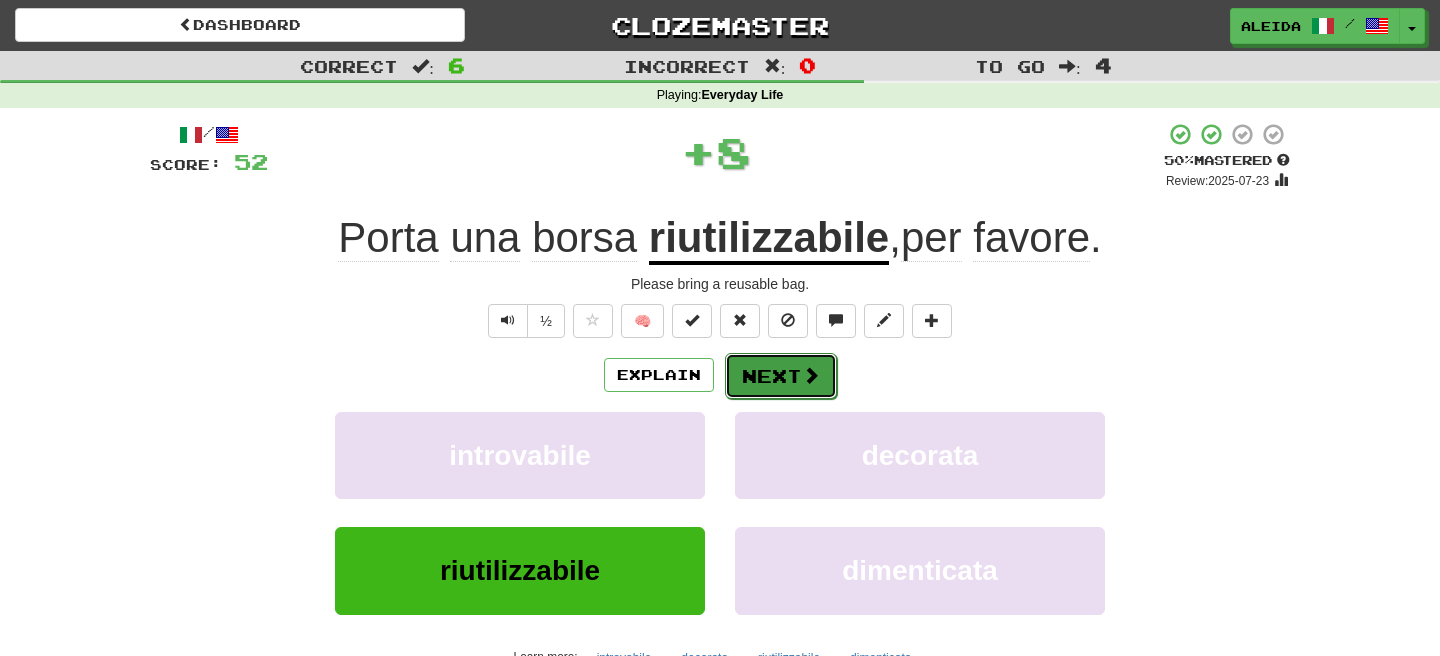click on "Next" at bounding box center [781, 376] 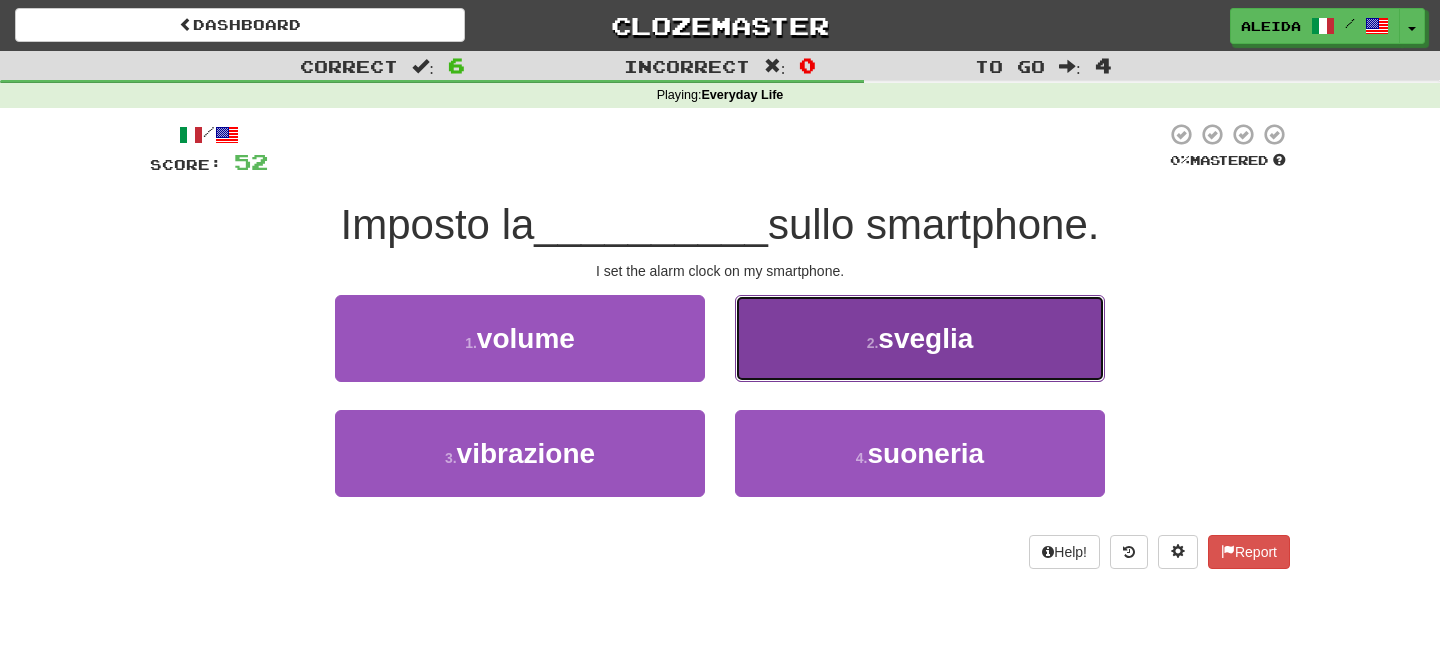 click on "2 .  sveglia" at bounding box center [920, 338] 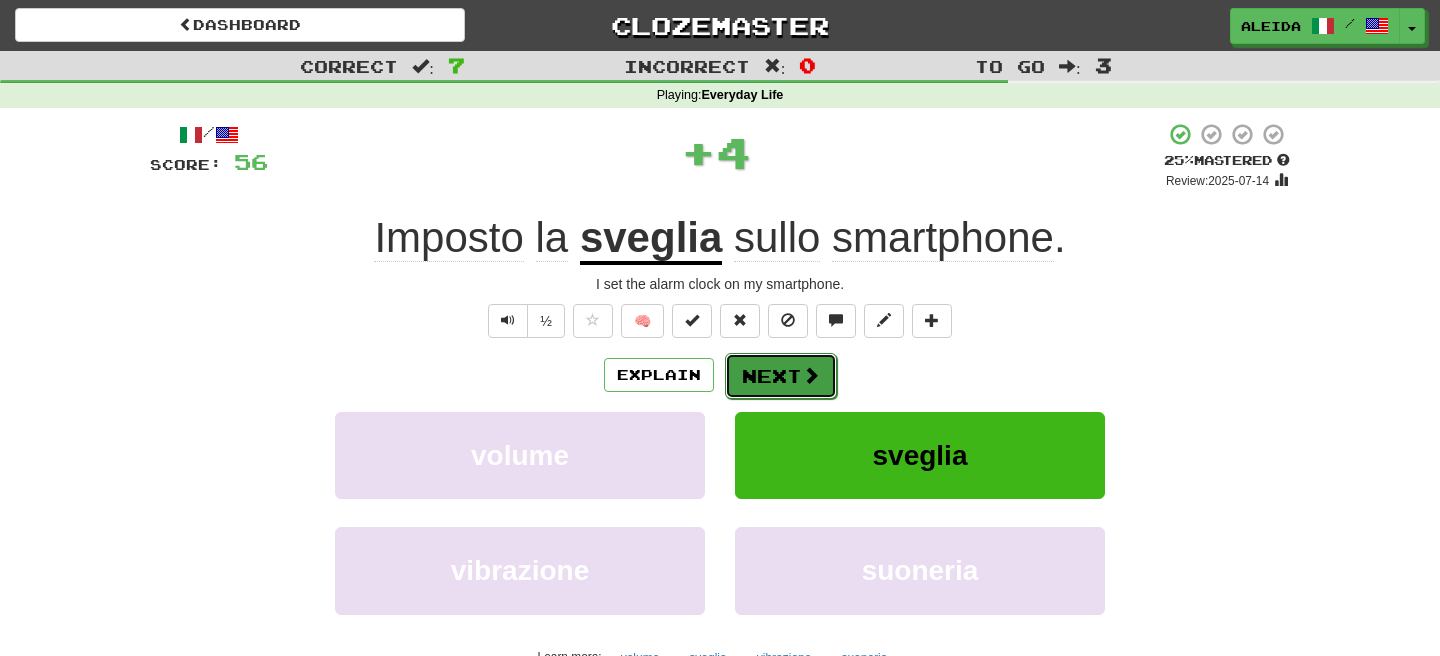 click on "Next" at bounding box center [781, 376] 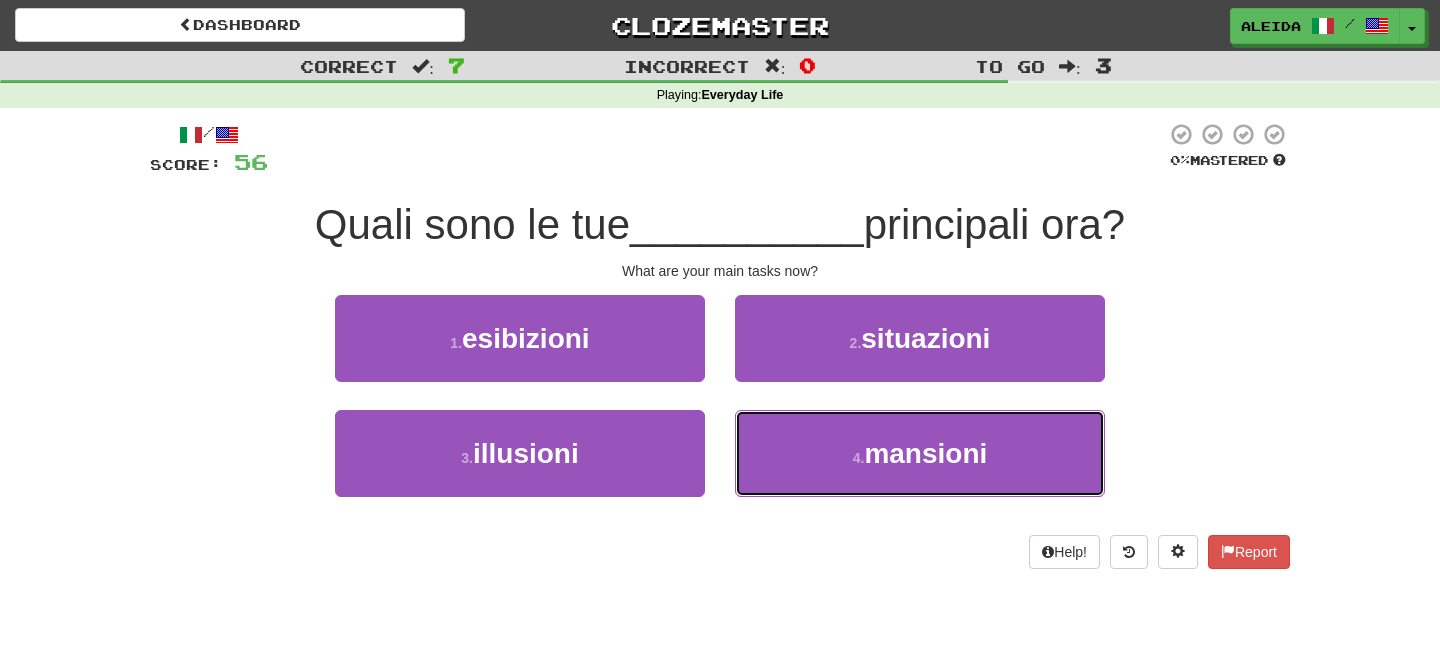 drag, startPoint x: 988, startPoint y: 464, endPoint x: 893, endPoint y: 400, distance: 114.546936 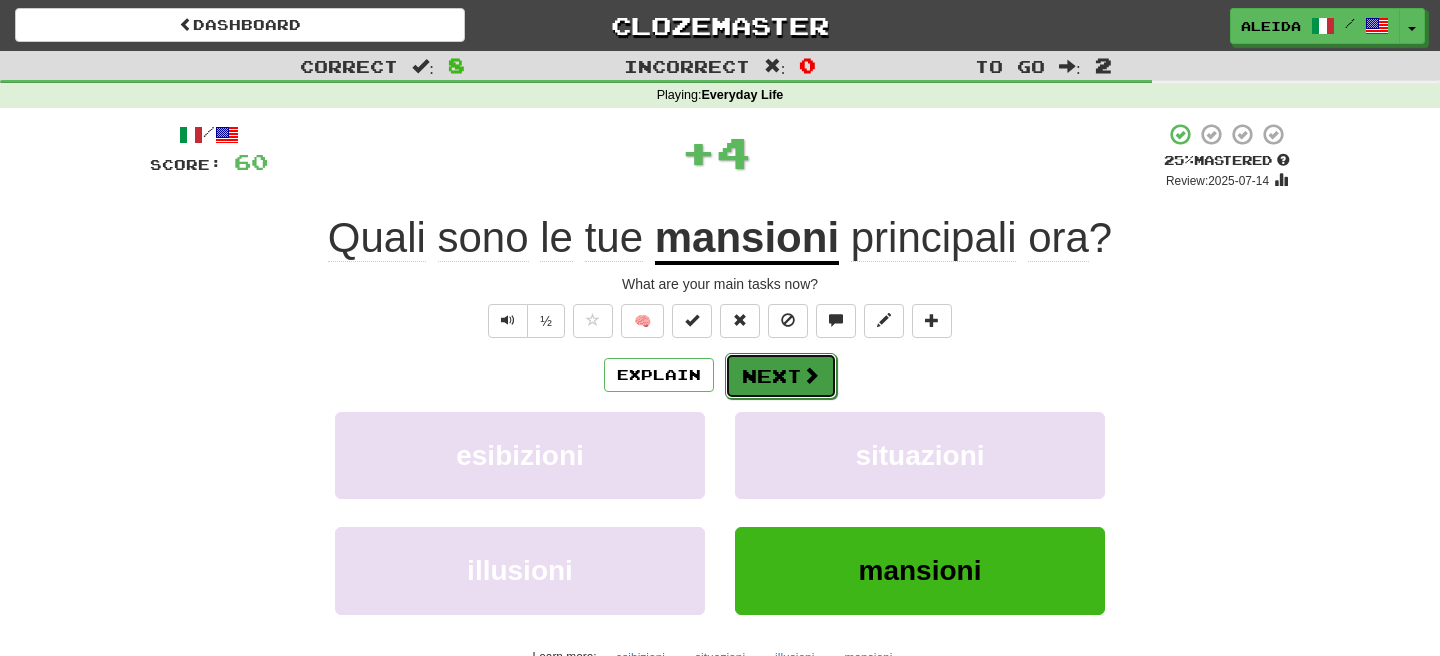 click at bounding box center (811, 375) 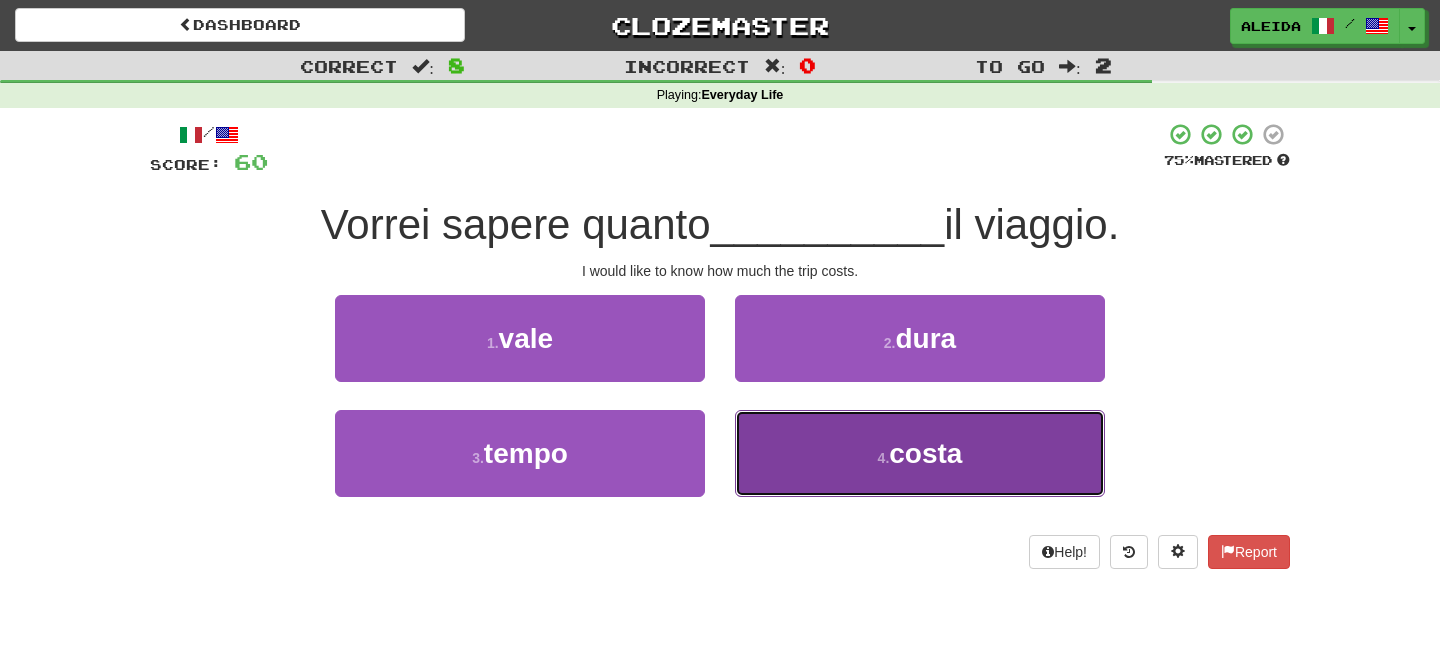 drag, startPoint x: 987, startPoint y: 451, endPoint x: 947, endPoint y: 418, distance: 51.855568 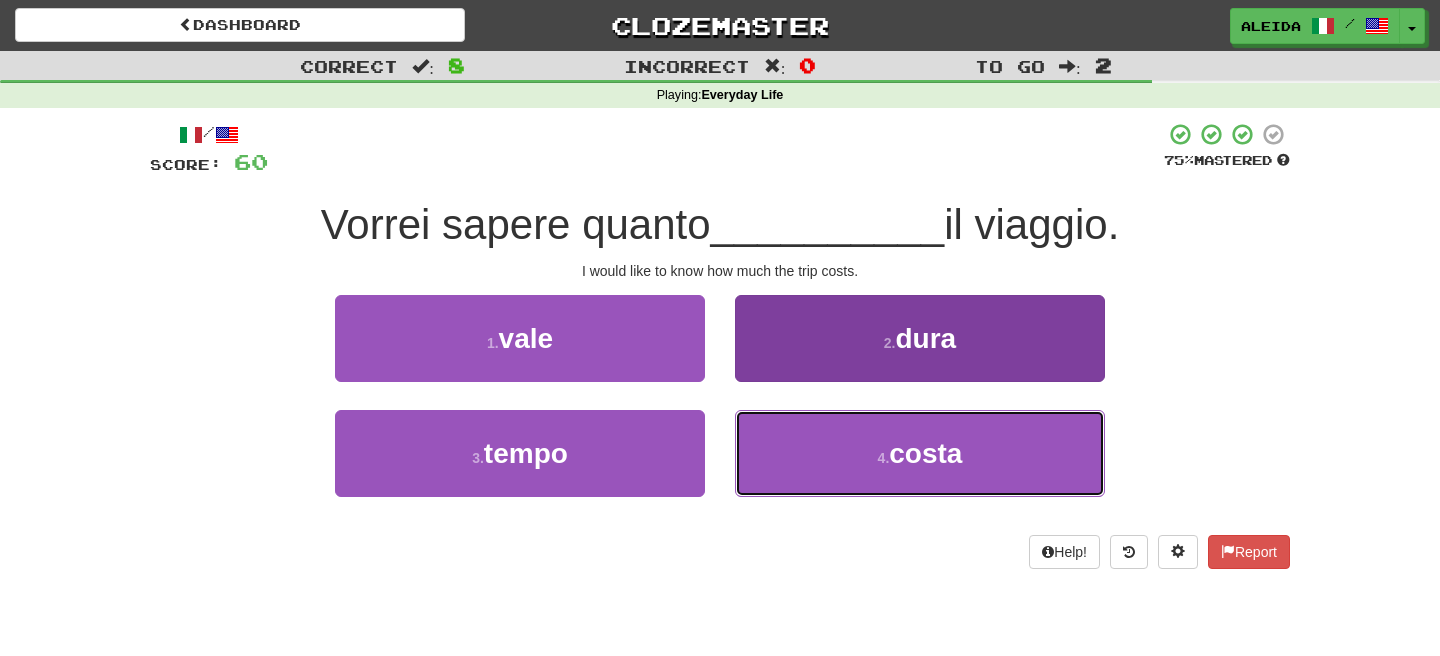 click on "4 .  costa" at bounding box center (920, 453) 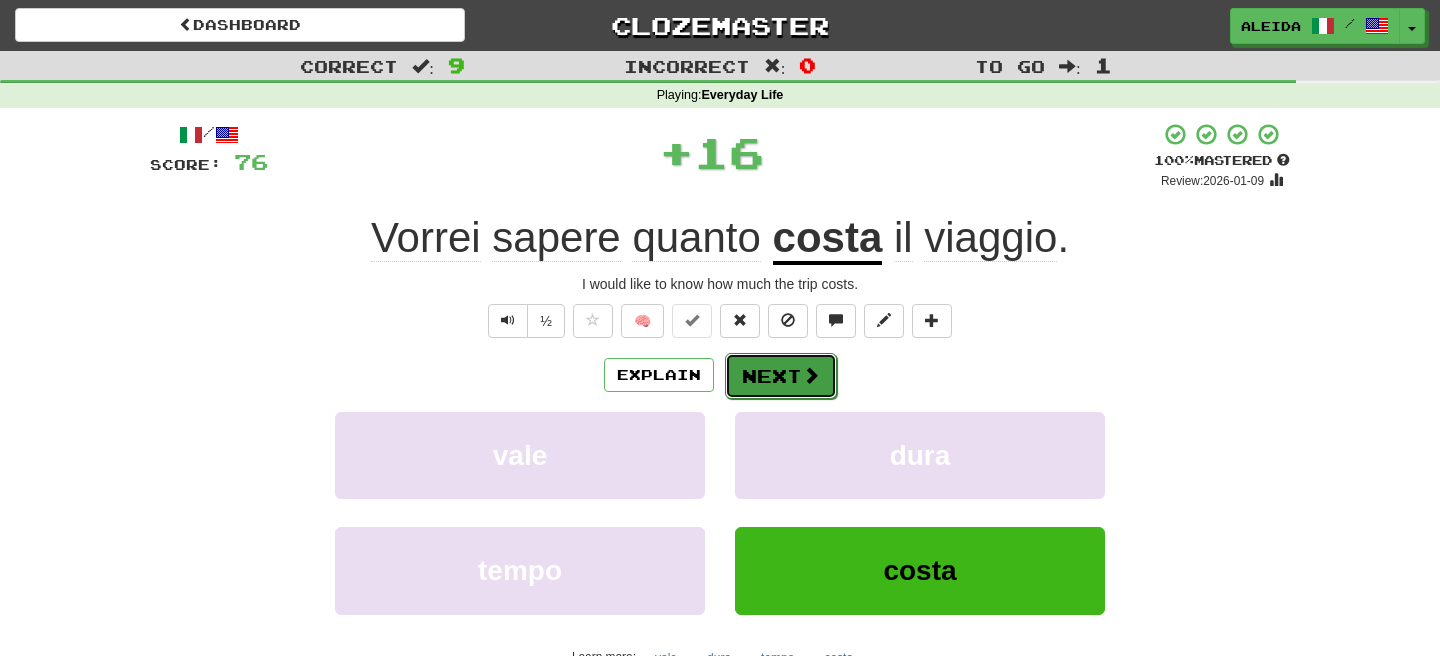 click on "Next" at bounding box center [781, 376] 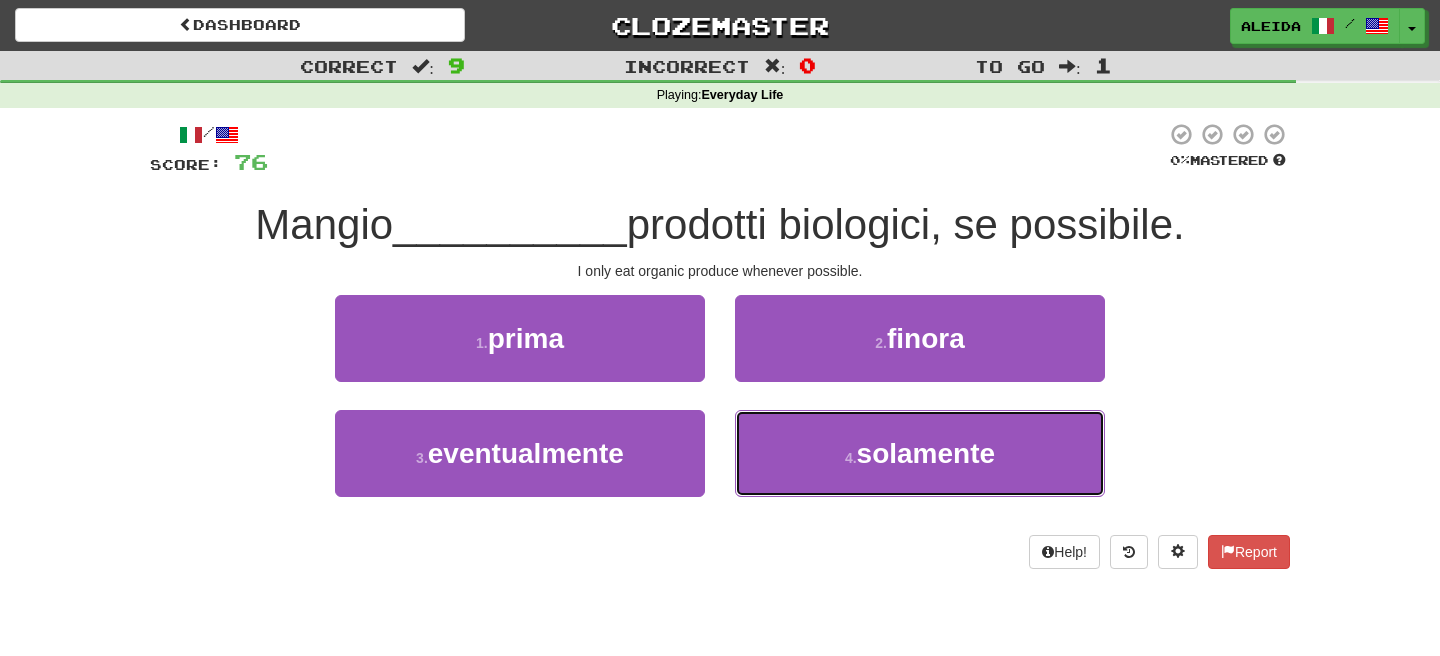drag, startPoint x: 809, startPoint y: 467, endPoint x: 737, endPoint y: 398, distance: 99.724625 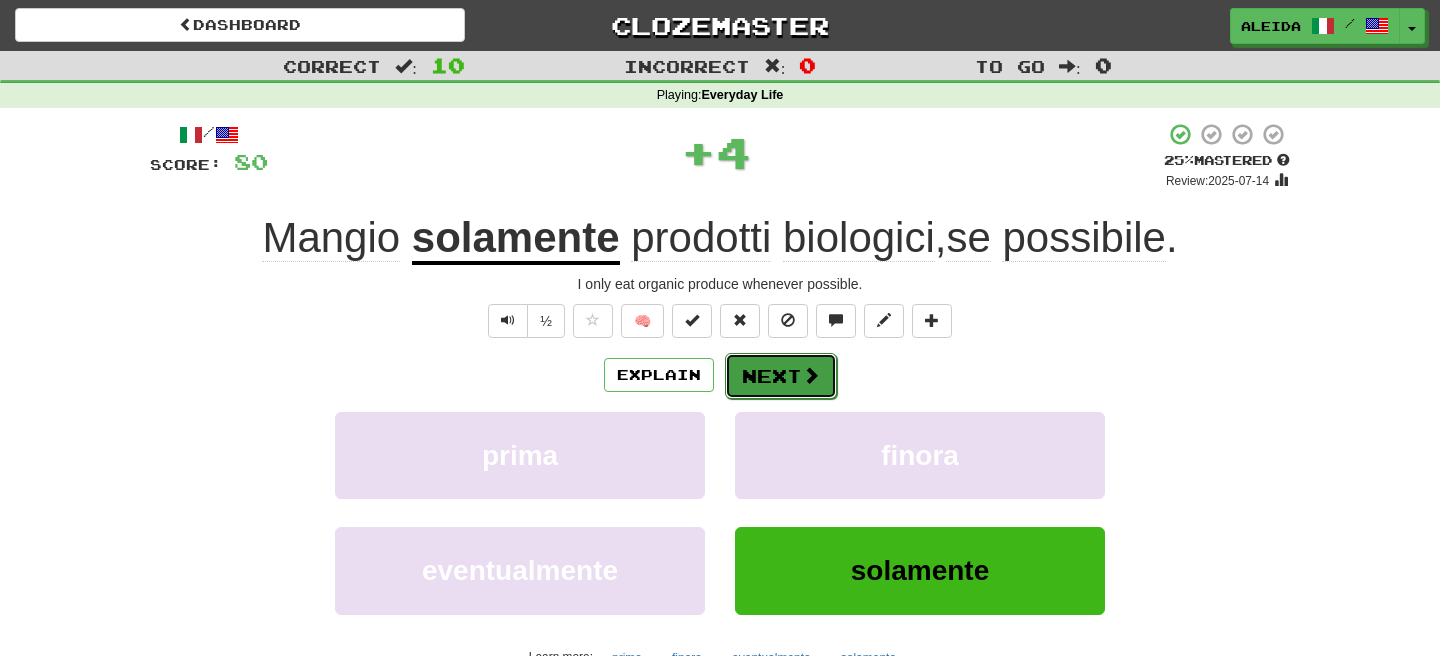 click on "Next" at bounding box center (781, 376) 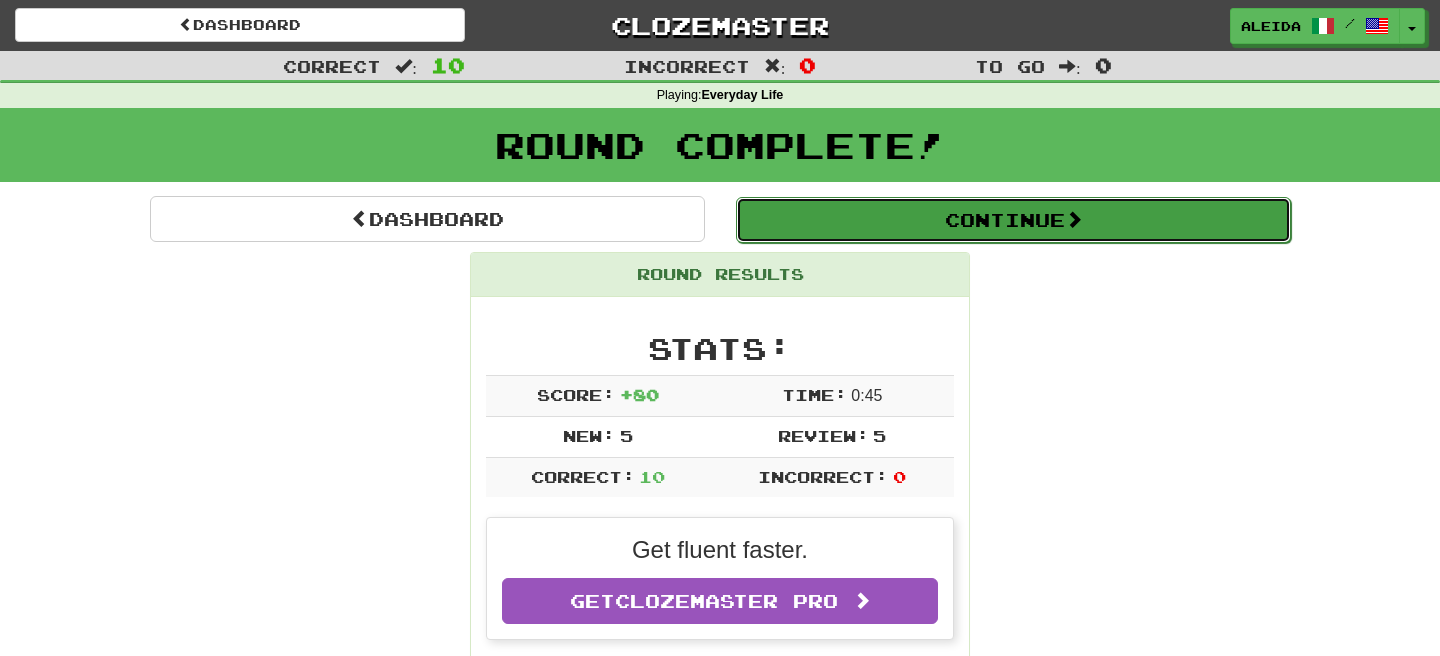 click on "Continue" at bounding box center [1013, 220] 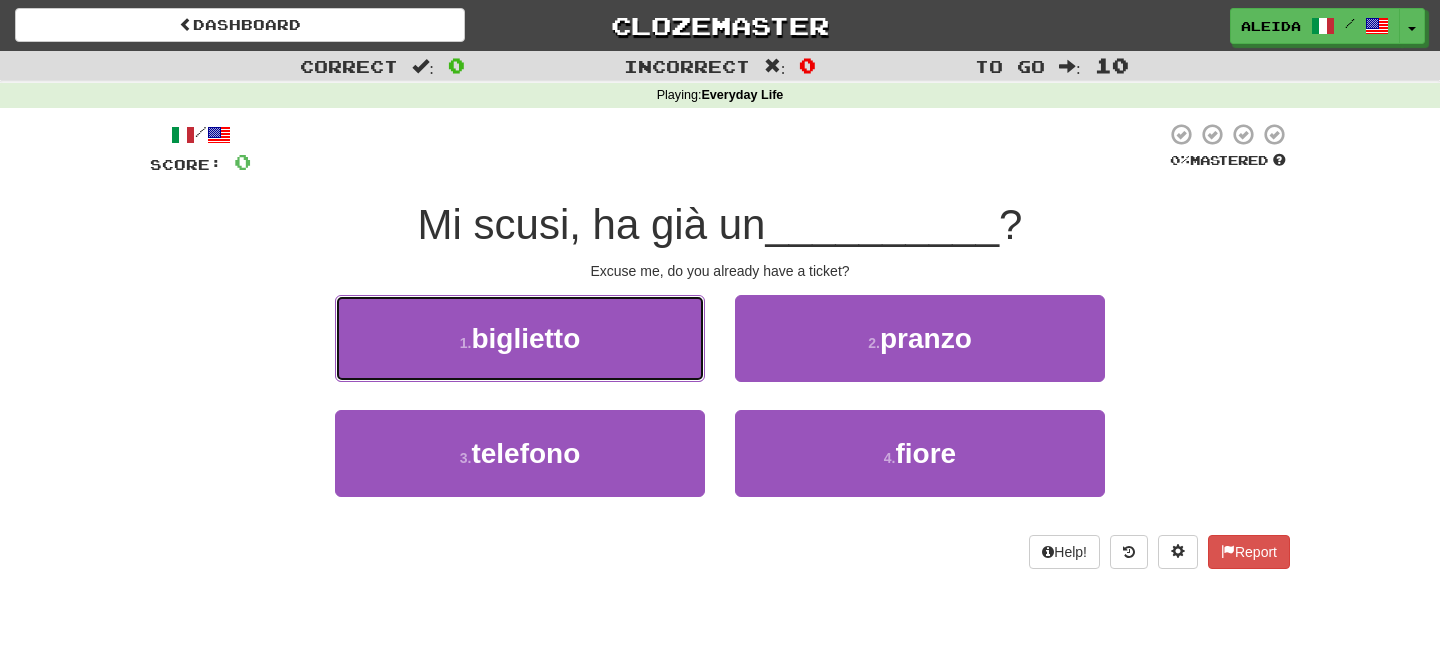 drag, startPoint x: 533, startPoint y: 345, endPoint x: 589, endPoint y: 350, distance: 56.22277 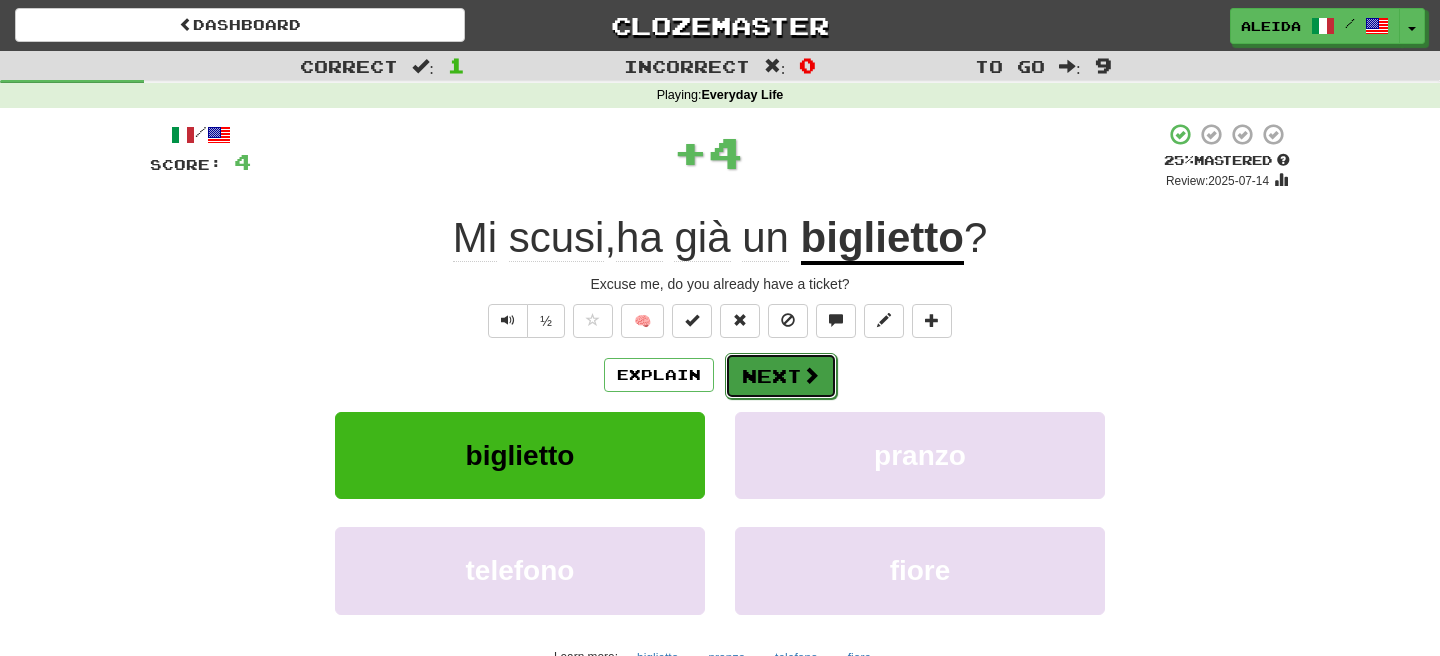 click at bounding box center (811, 375) 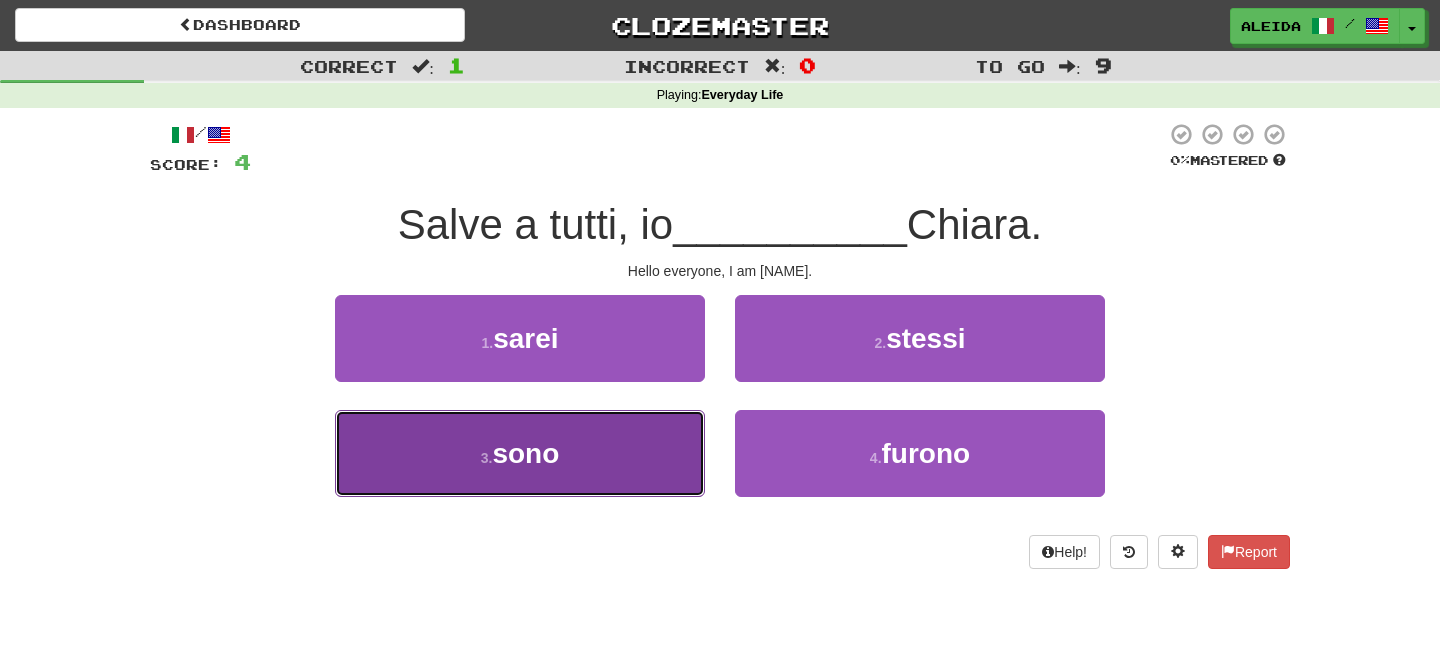 drag, startPoint x: 545, startPoint y: 453, endPoint x: 668, endPoint y: 412, distance: 129.65338 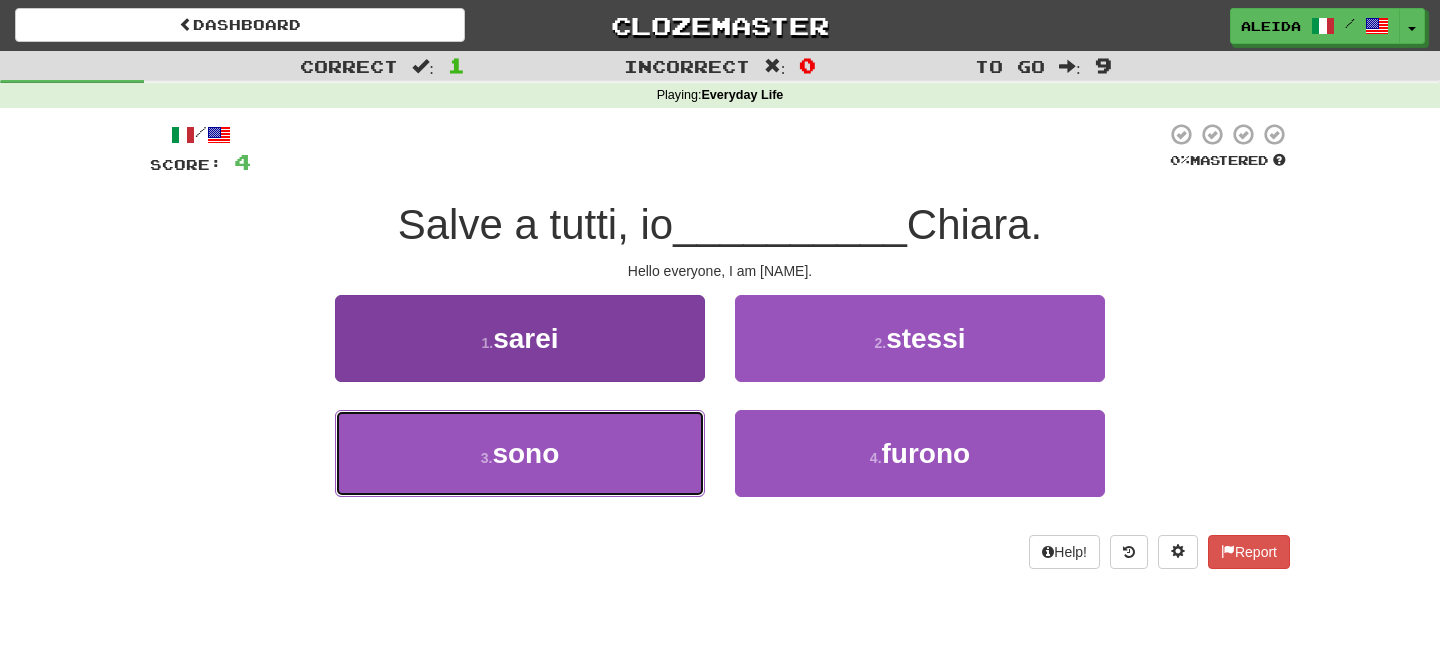click on "sono" at bounding box center (525, 453) 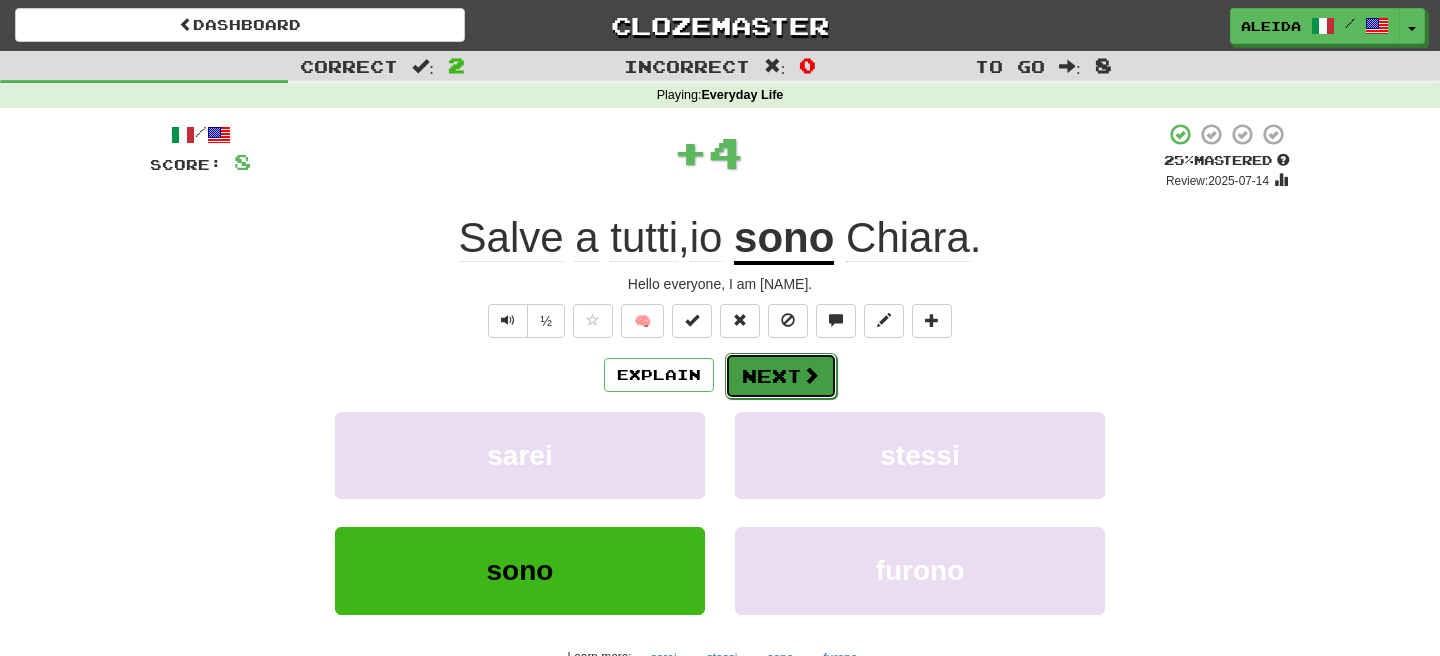 click at bounding box center (811, 375) 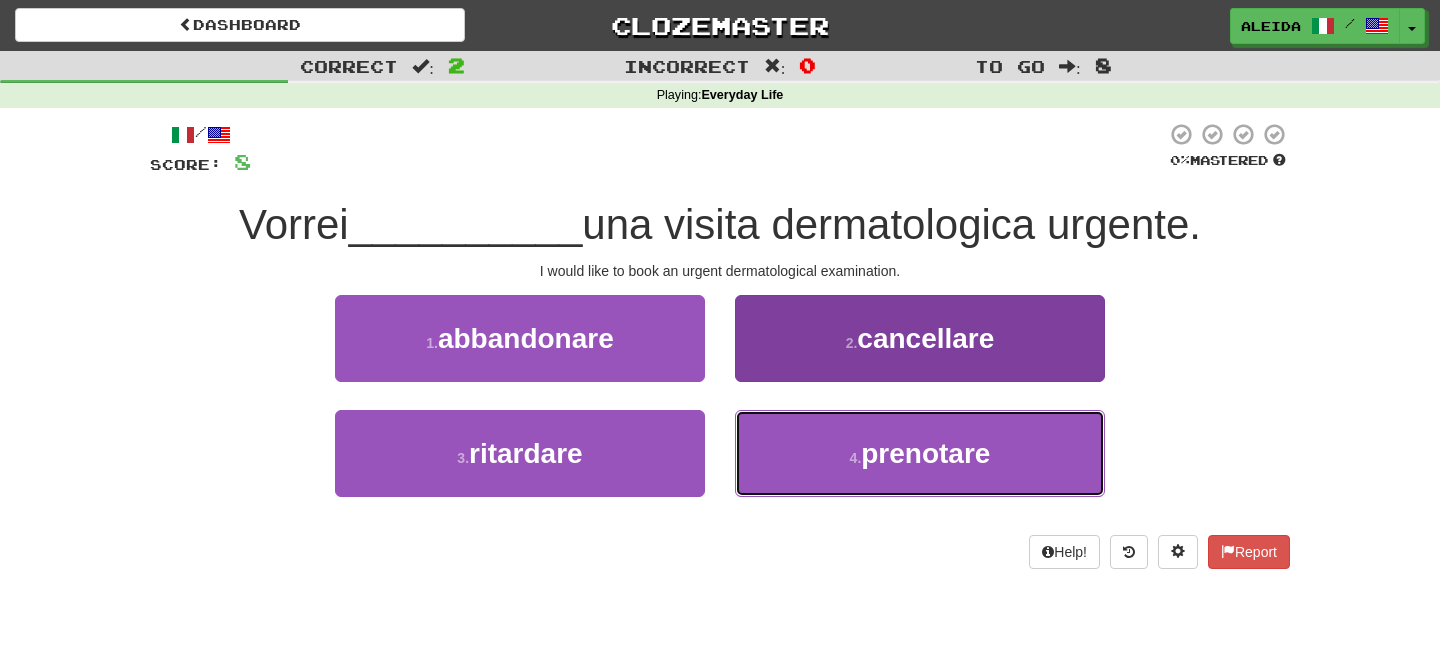 drag, startPoint x: 846, startPoint y: 447, endPoint x: 824, endPoint y: 427, distance: 29.732138 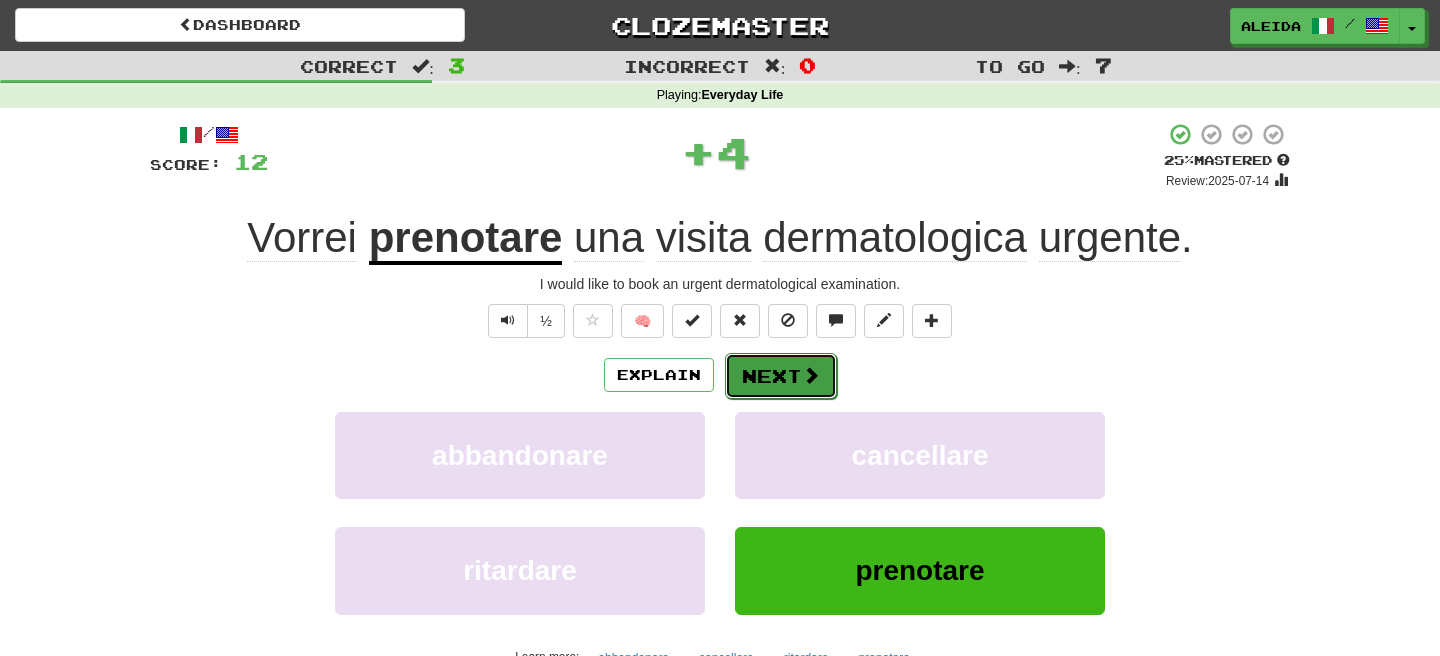 click on "Next" at bounding box center [781, 376] 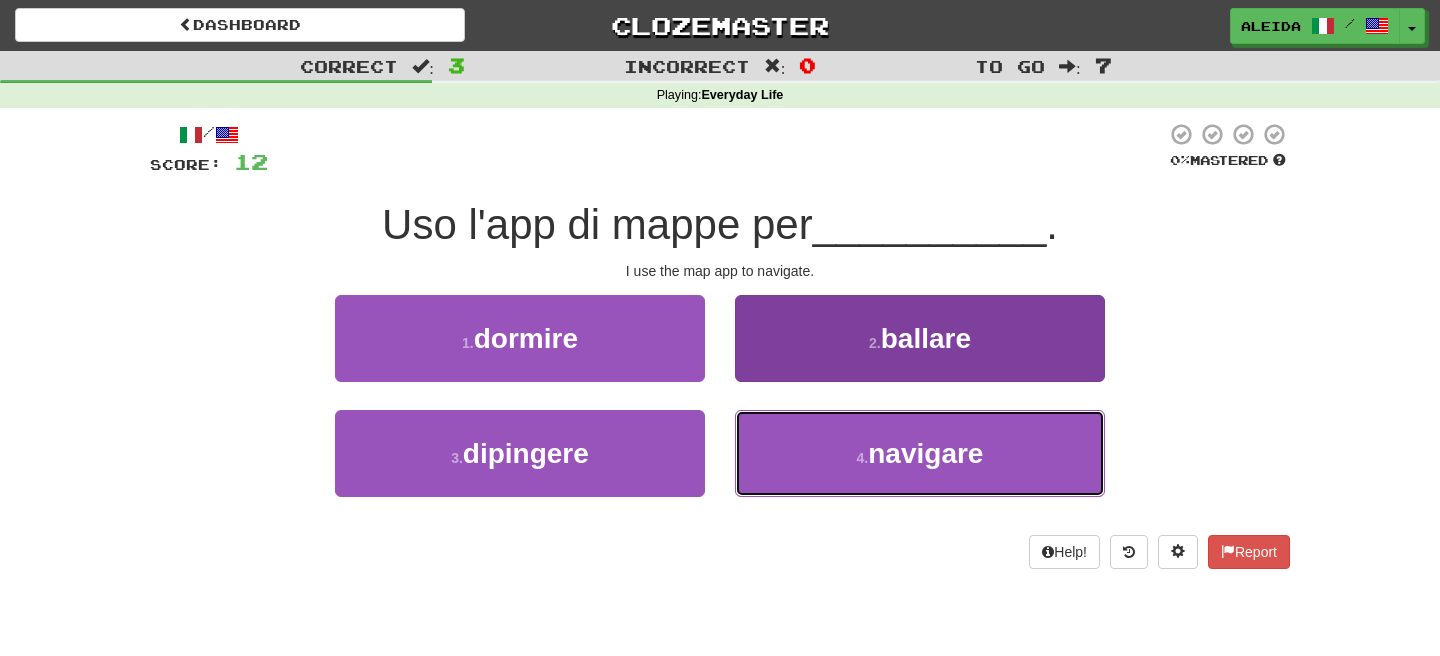 drag, startPoint x: 863, startPoint y: 454, endPoint x: 833, endPoint y: 416, distance: 48.414875 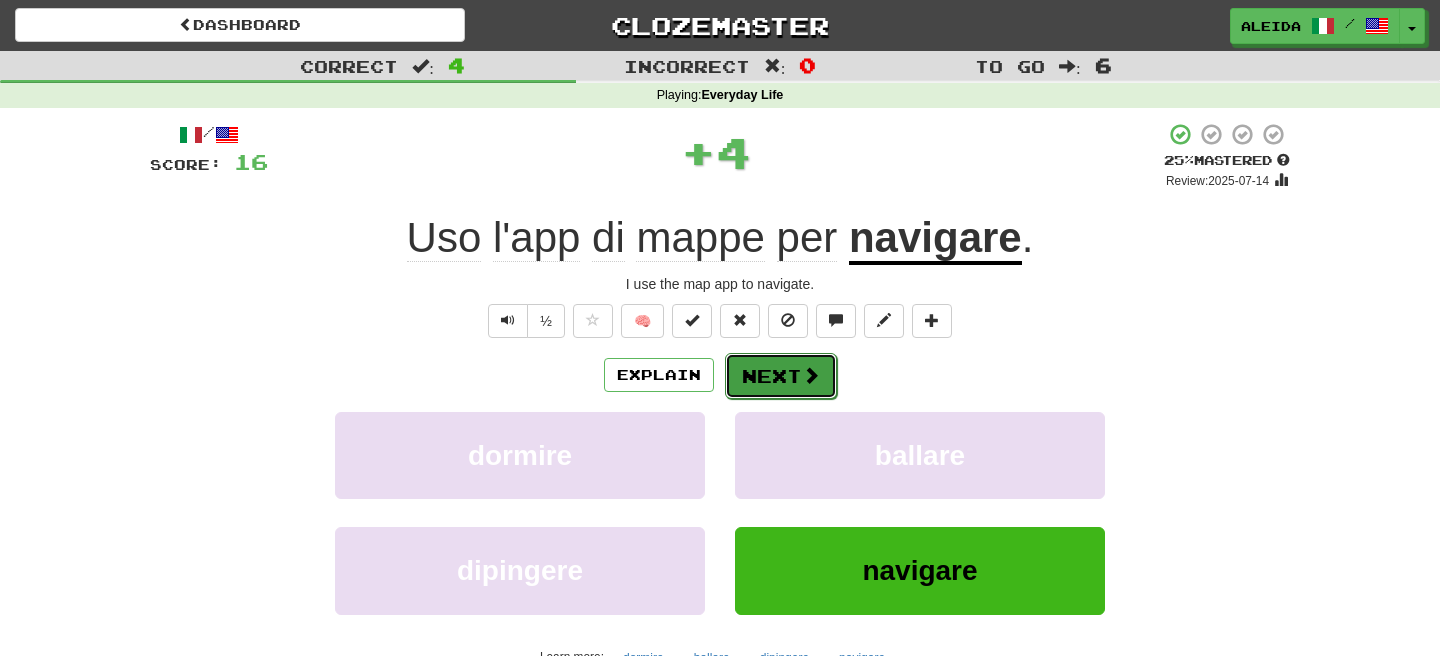 click on "Next" at bounding box center [781, 376] 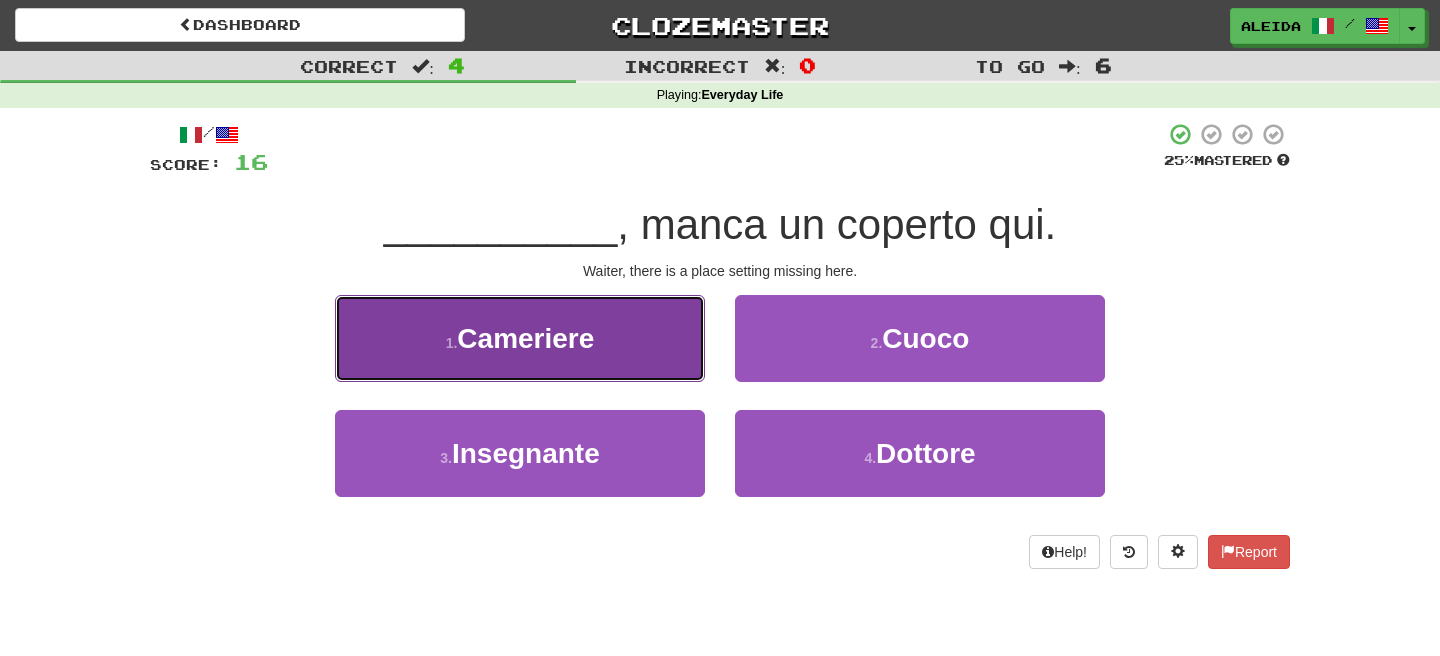 click on "1 .  Cameriere" at bounding box center (520, 338) 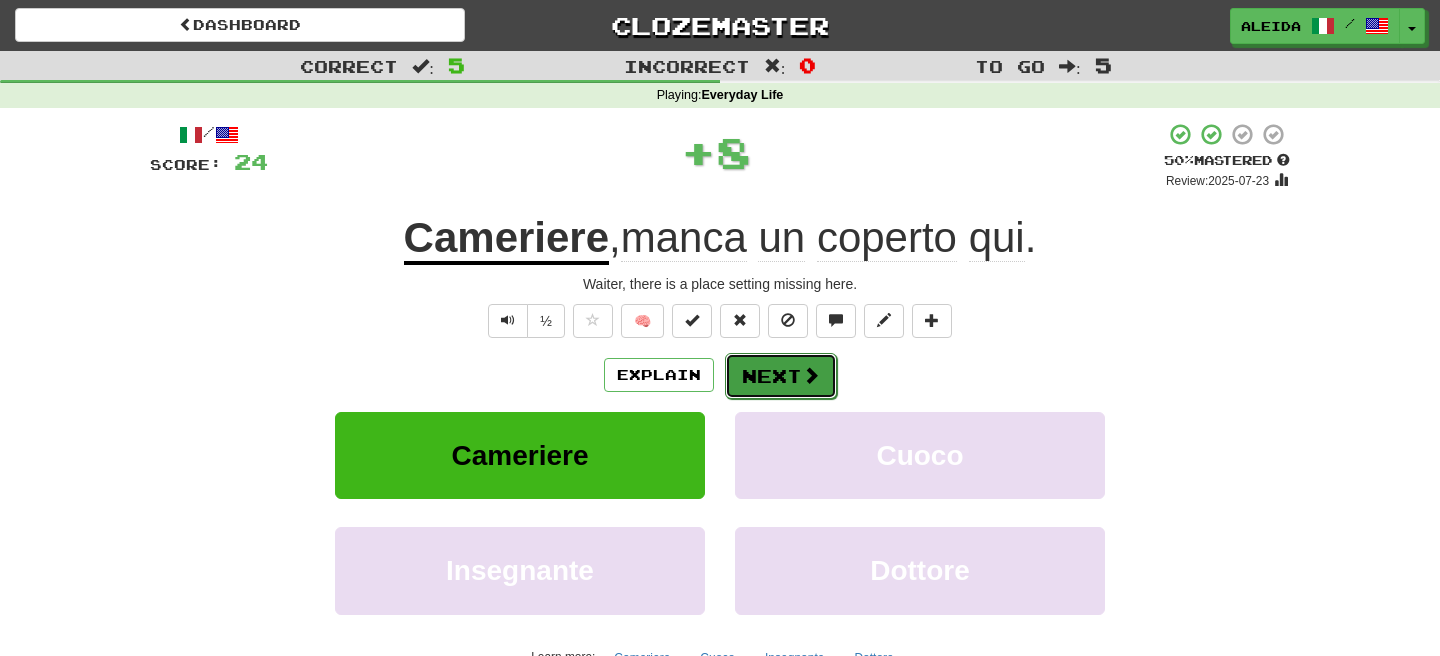 click on "Next" at bounding box center [781, 376] 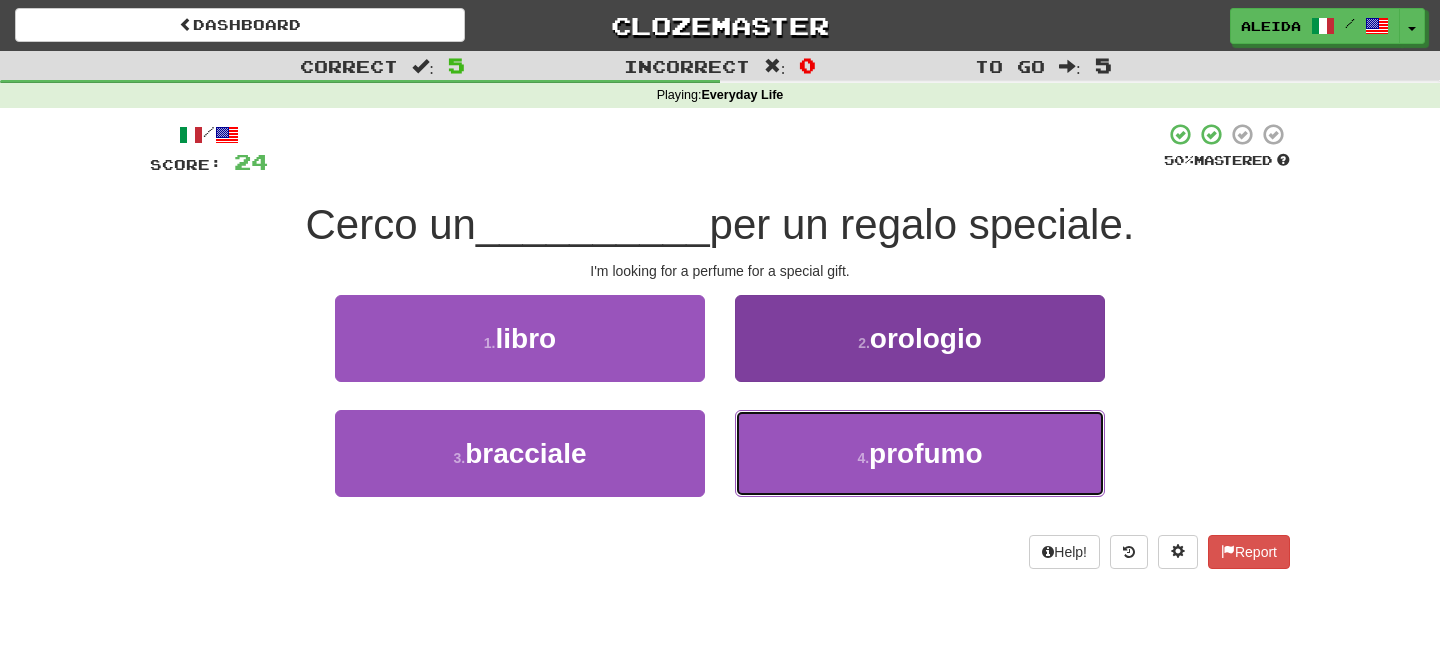 click on "4 .  profumo" at bounding box center (920, 453) 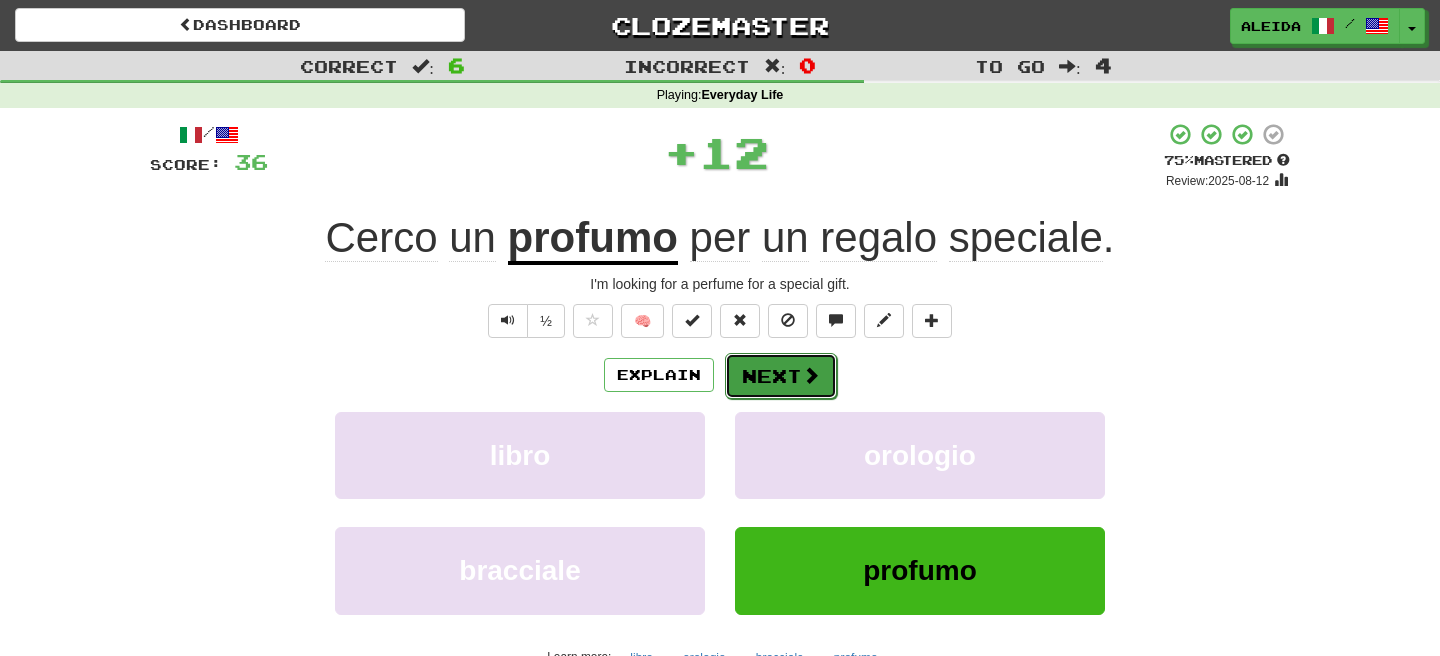 click on "Next" at bounding box center [781, 376] 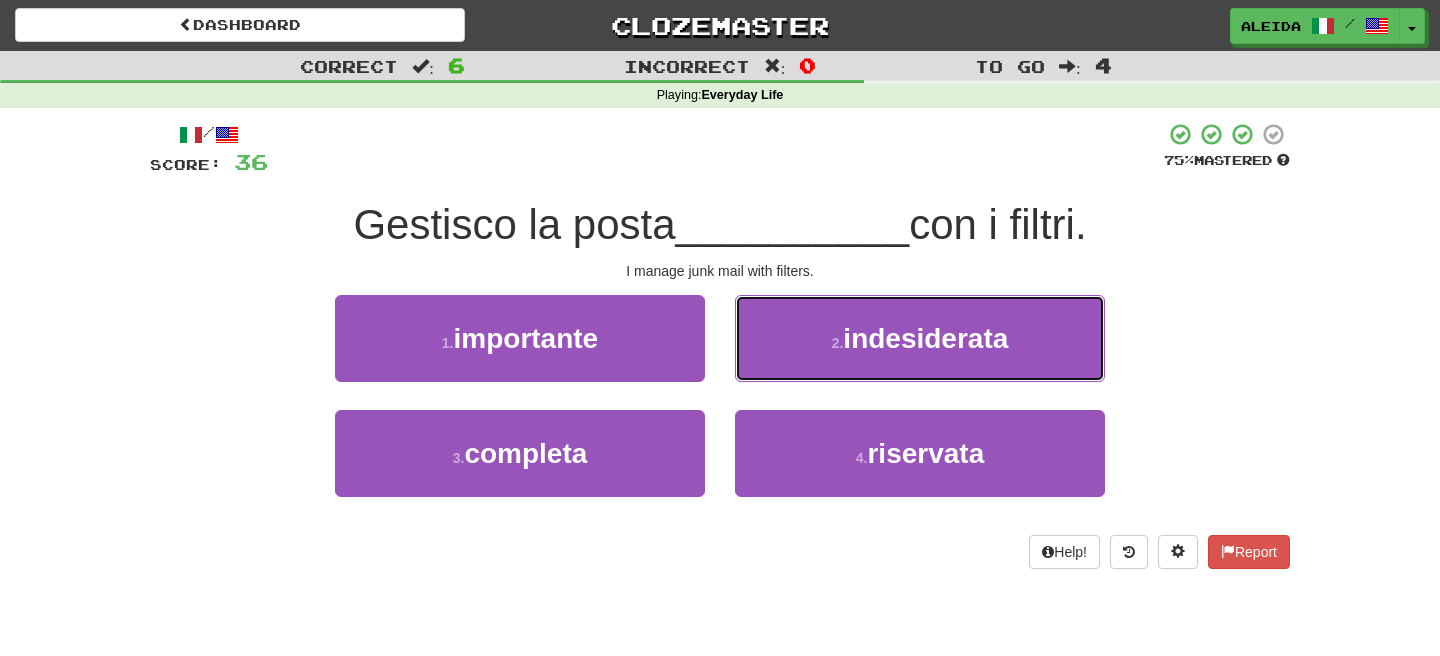 click on "indesiderata" at bounding box center (925, 338) 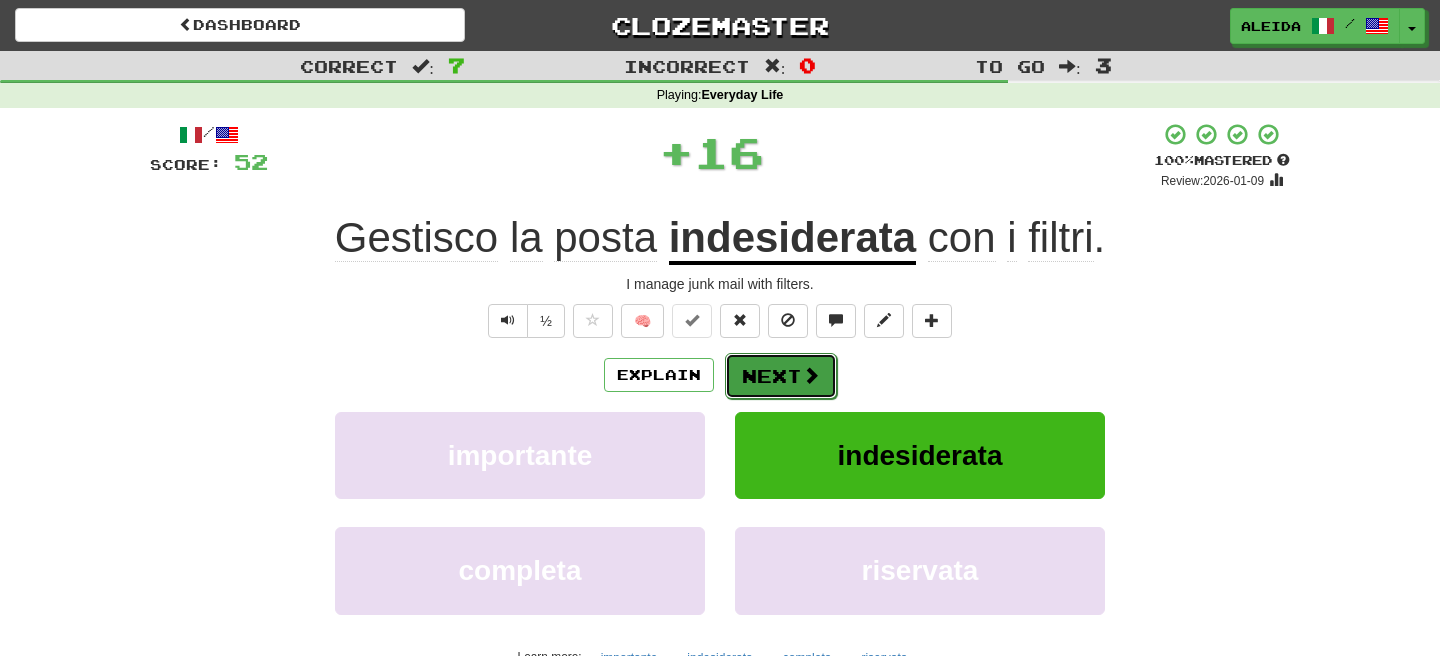 click on "Next" at bounding box center [781, 376] 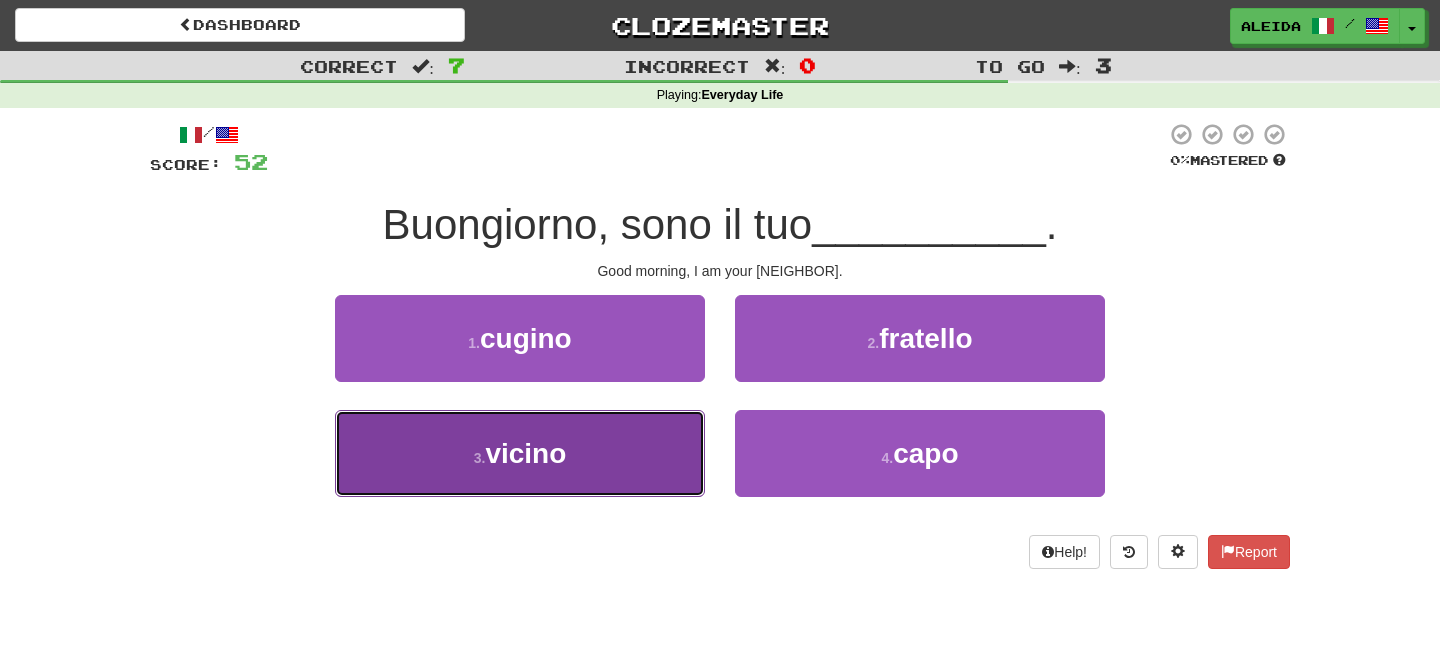 click on "vicino" at bounding box center (525, 453) 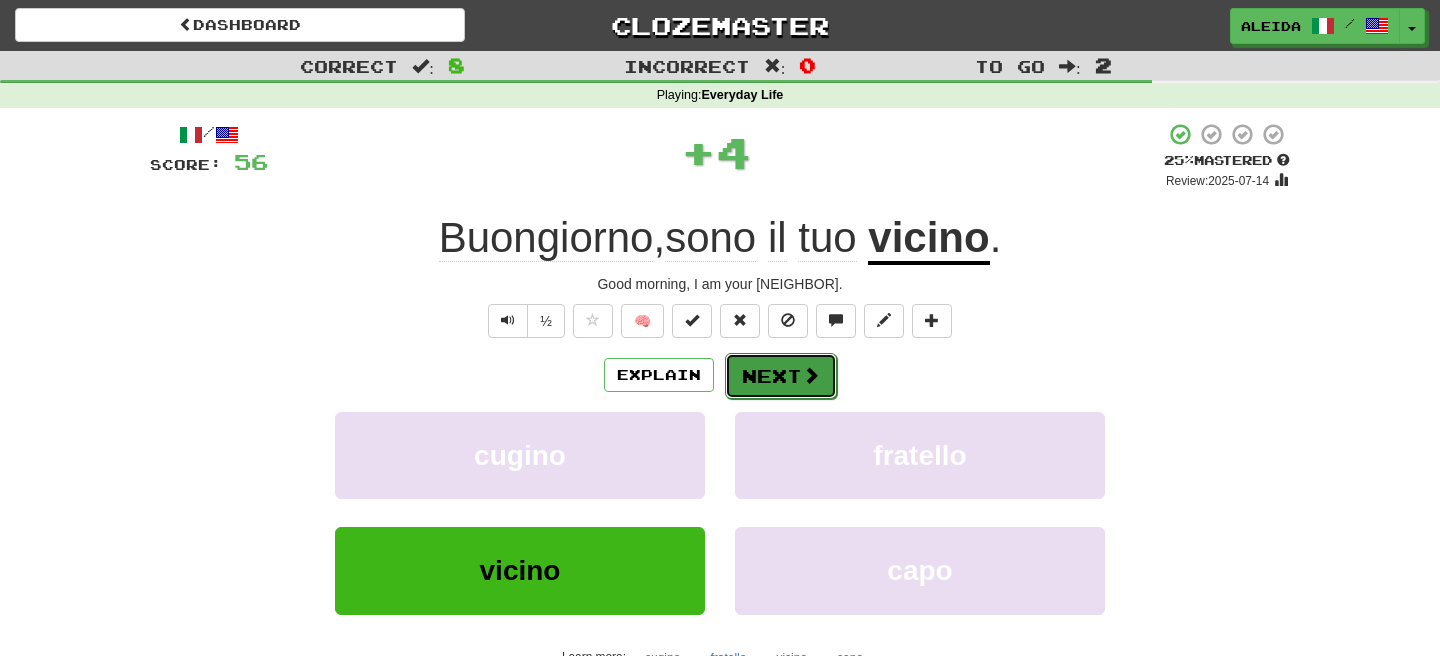 click on "Next" at bounding box center (781, 376) 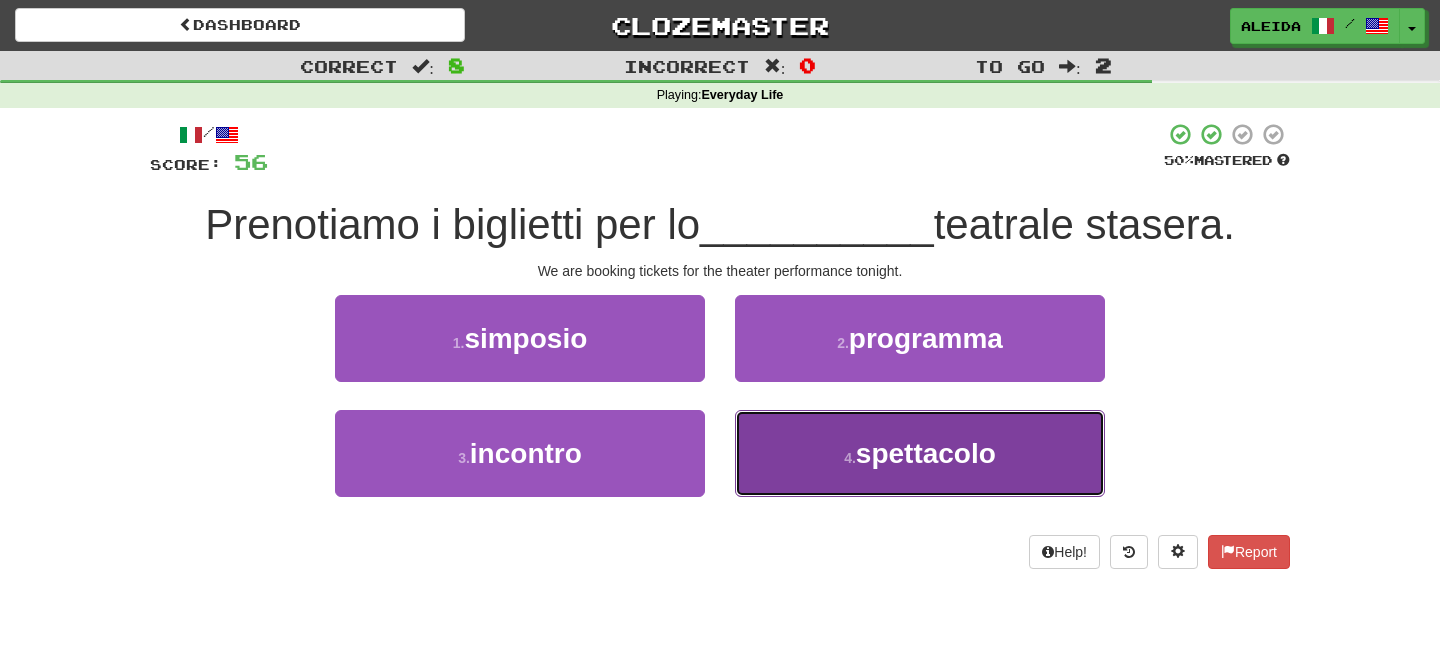drag, startPoint x: 813, startPoint y: 462, endPoint x: 788, endPoint y: 402, distance: 65 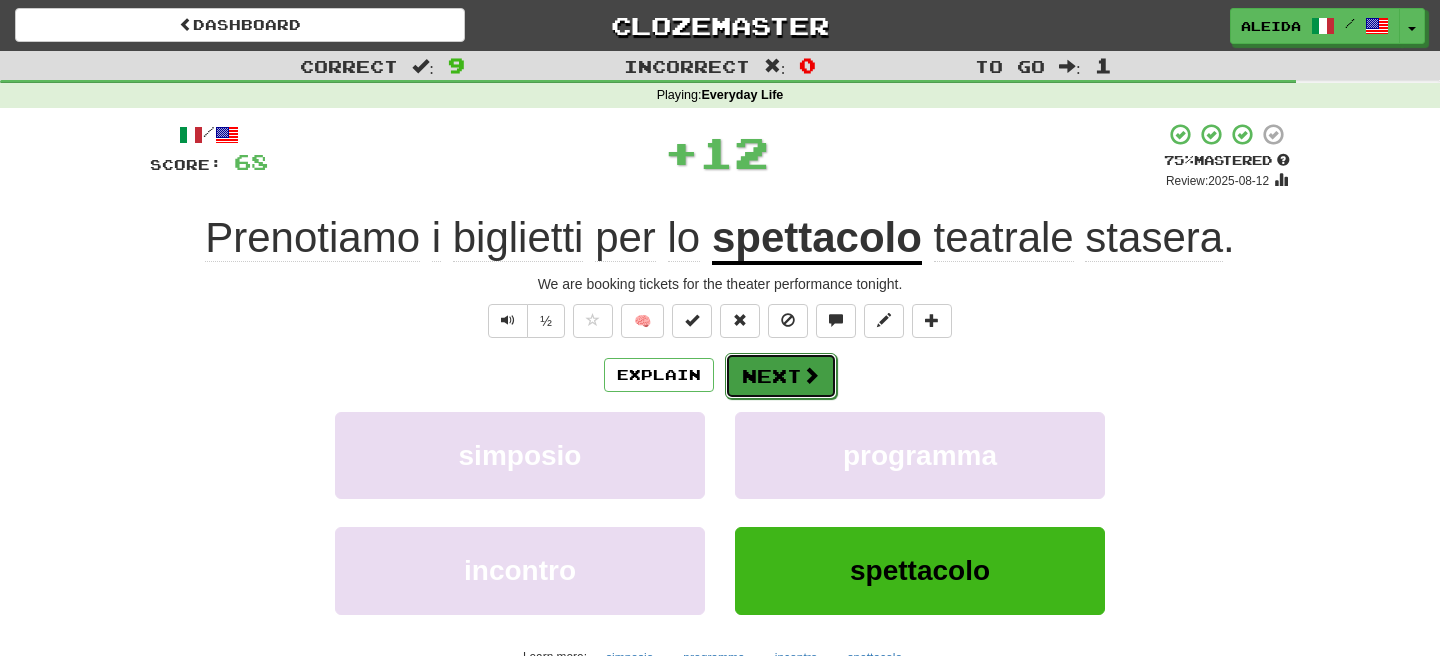 click on "Next" at bounding box center (781, 376) 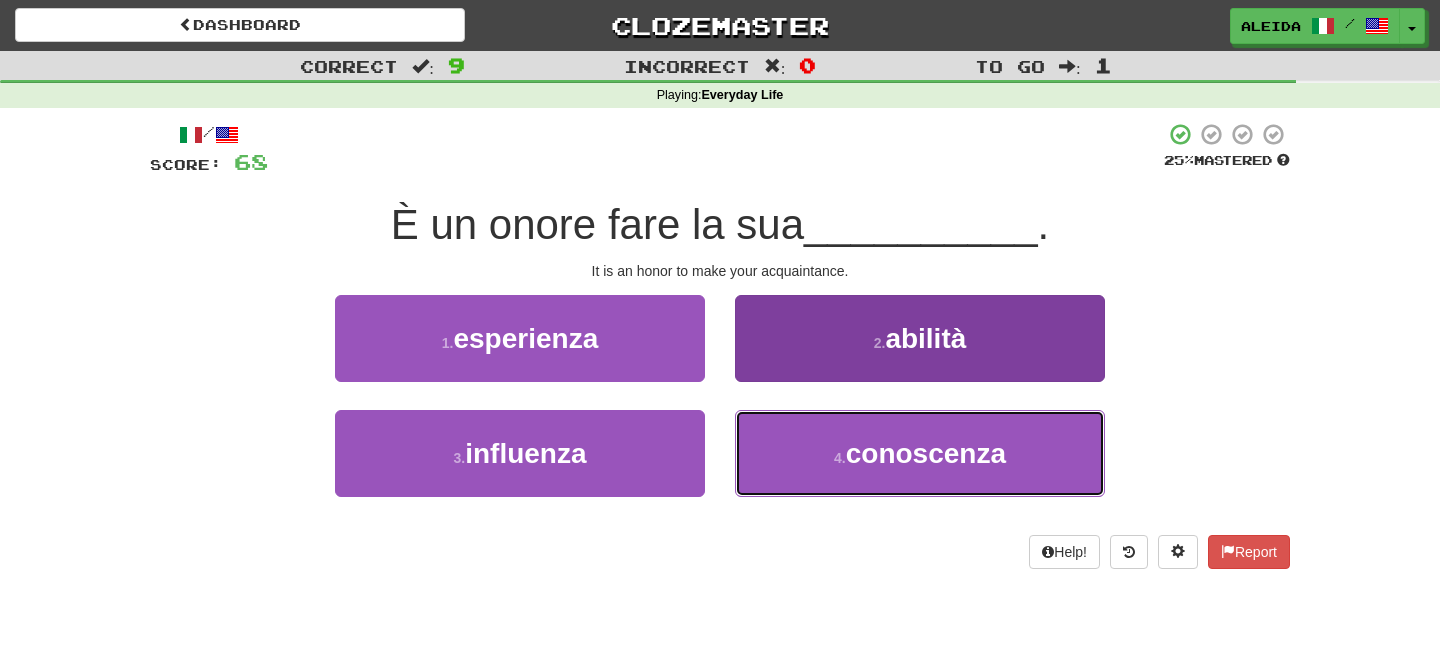 drag, startPoint x: 828, startPoint y: 459, endPoint x: 814, endPoint y: 436, distance: 26.925823 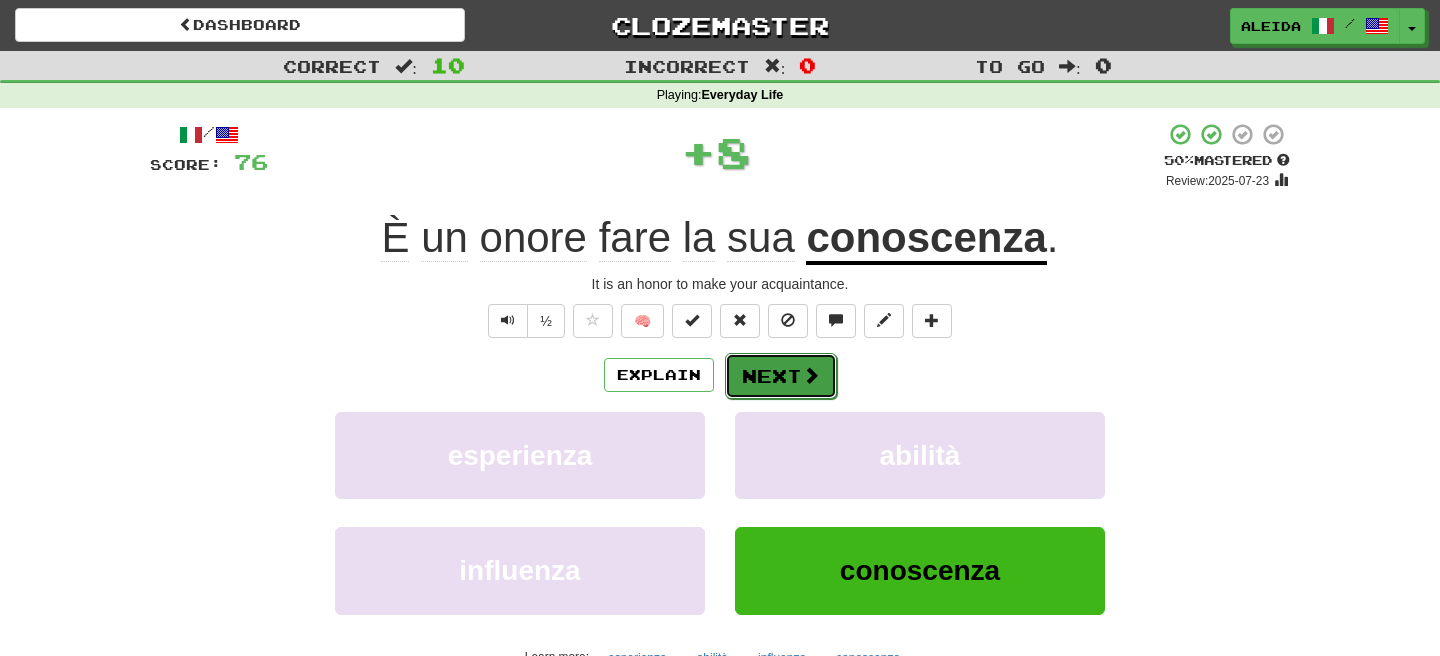 click on "Next" at bounding box center (781, 376) 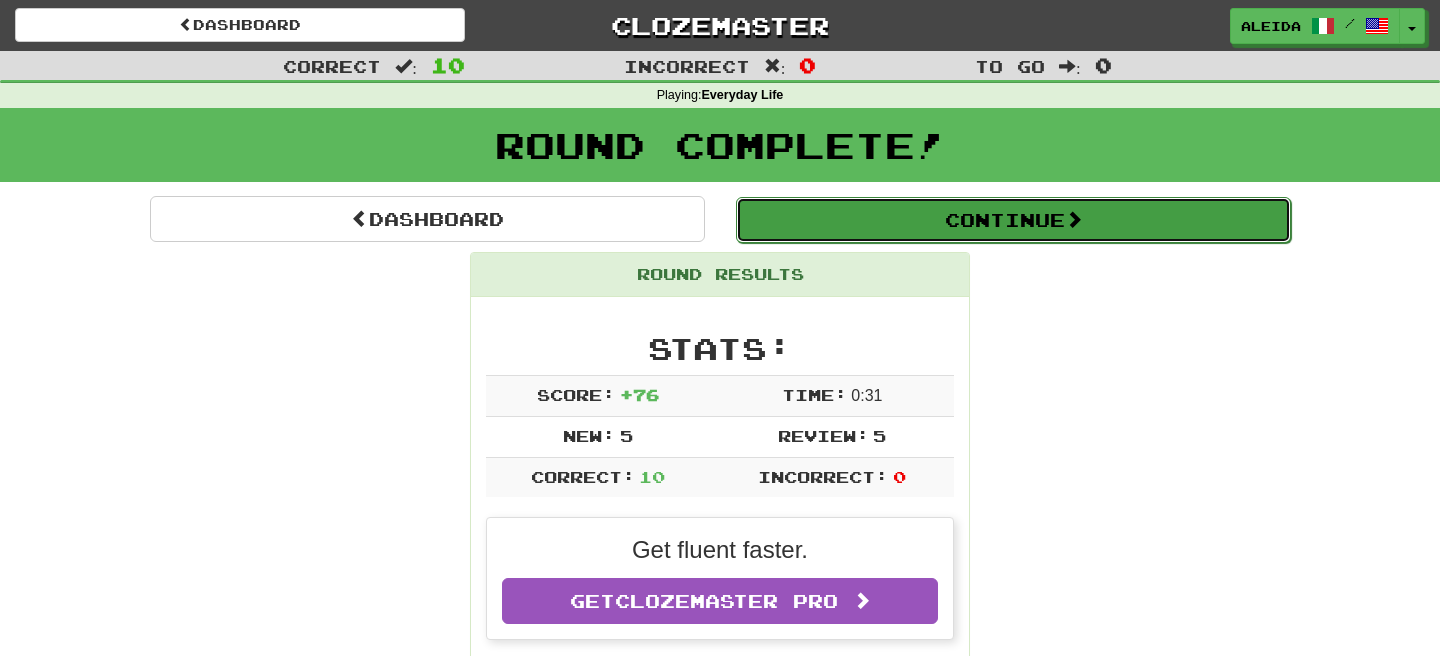 click on "Continue" at bounding box center [1013, 220] 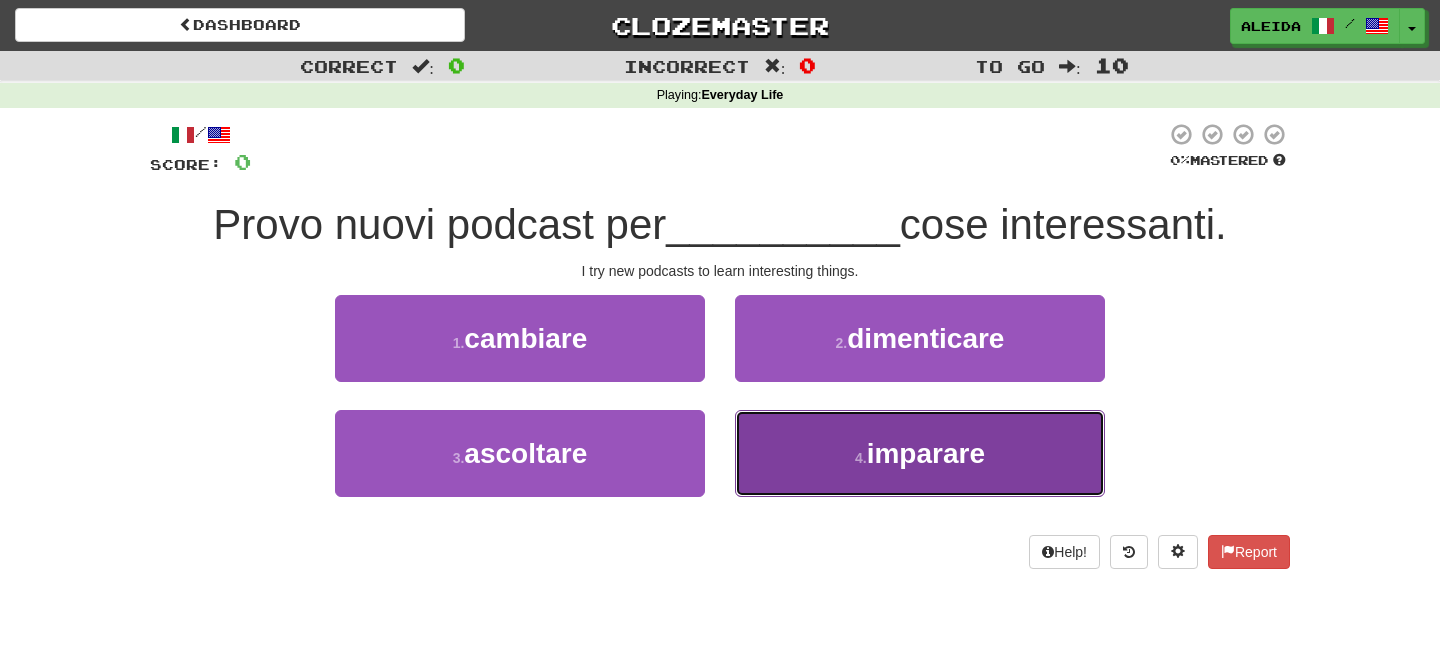 click on "imparare" at bounding box center [926, 453] 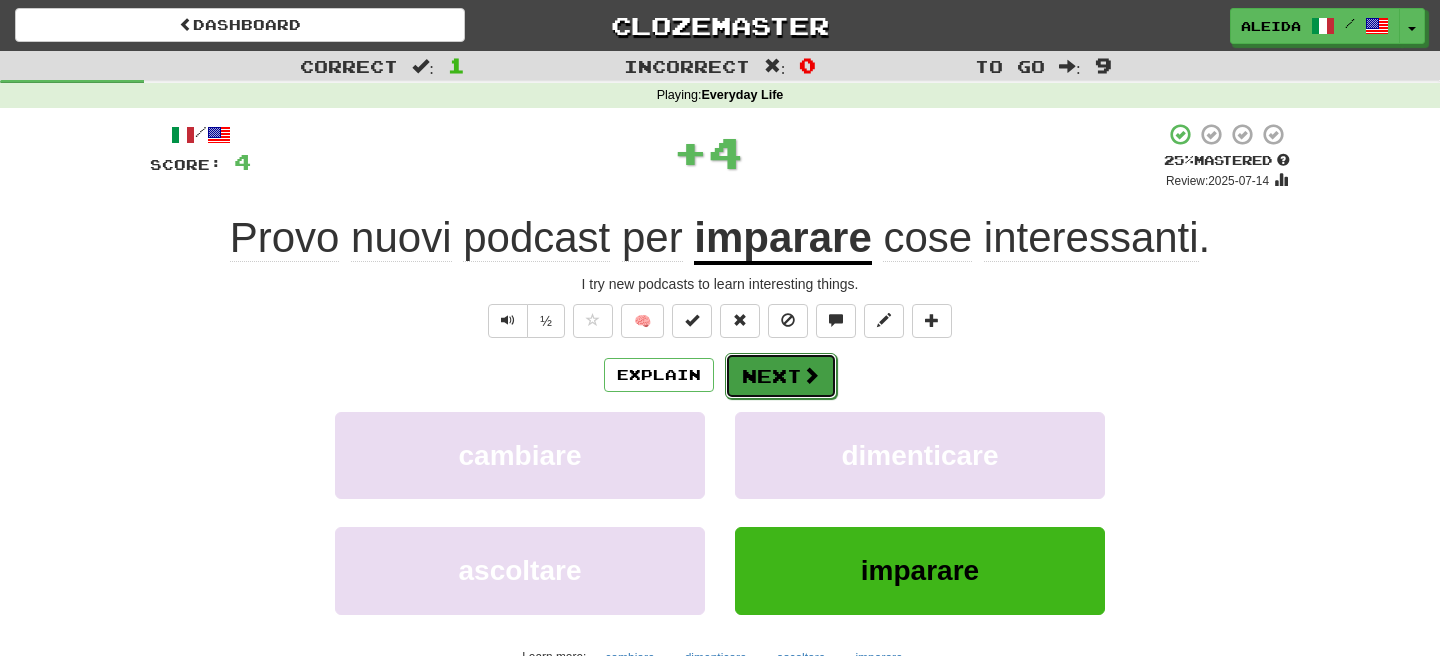 click on "Next" at bounding box center (781, 376) 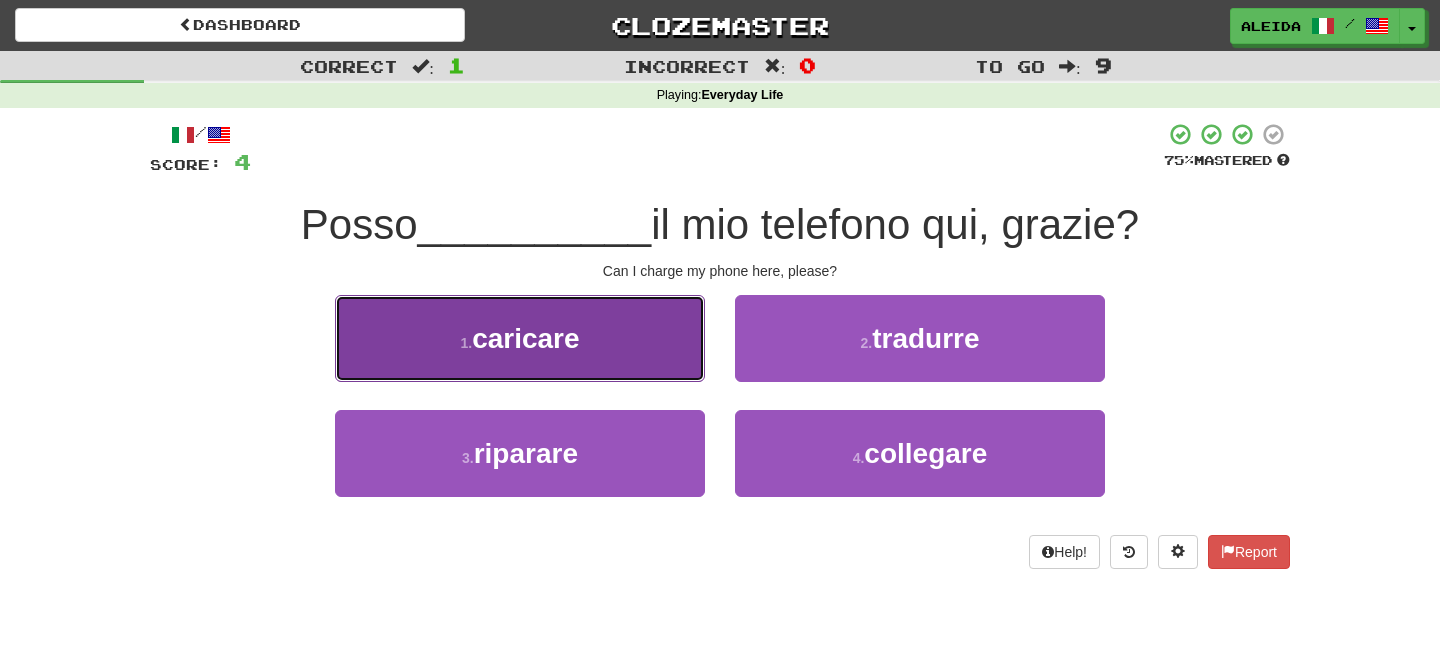 click on "1 .  caricare" at bounding box center (520, 338) 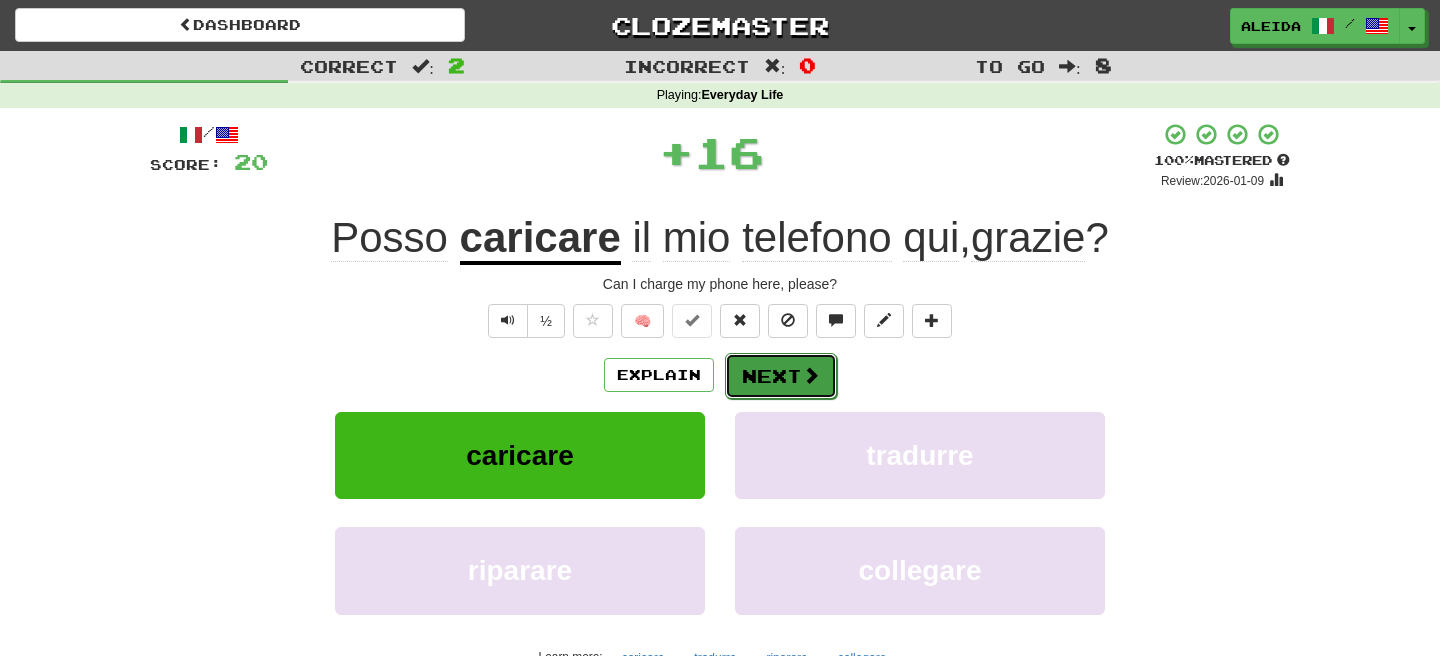 click on "Next" at bounding box center [781, 376] 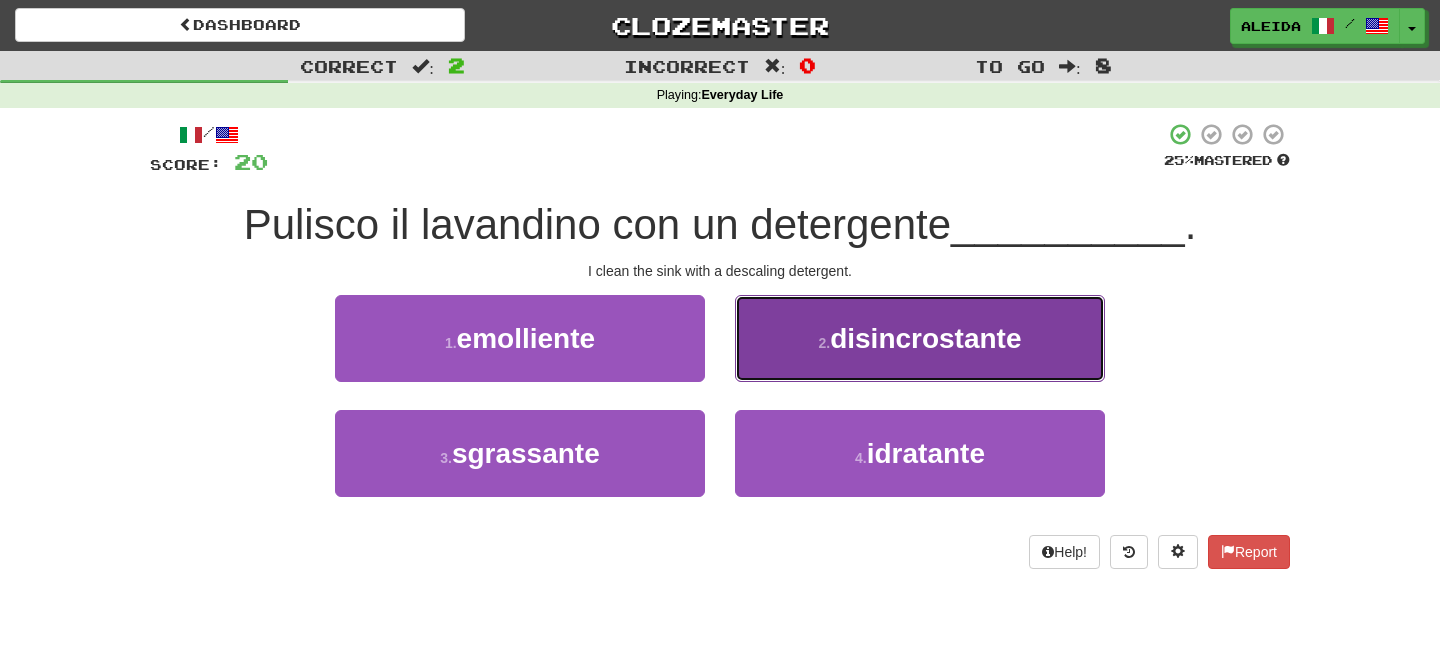 click on "2 .  disincrostante" at bounding box center [920, 338] 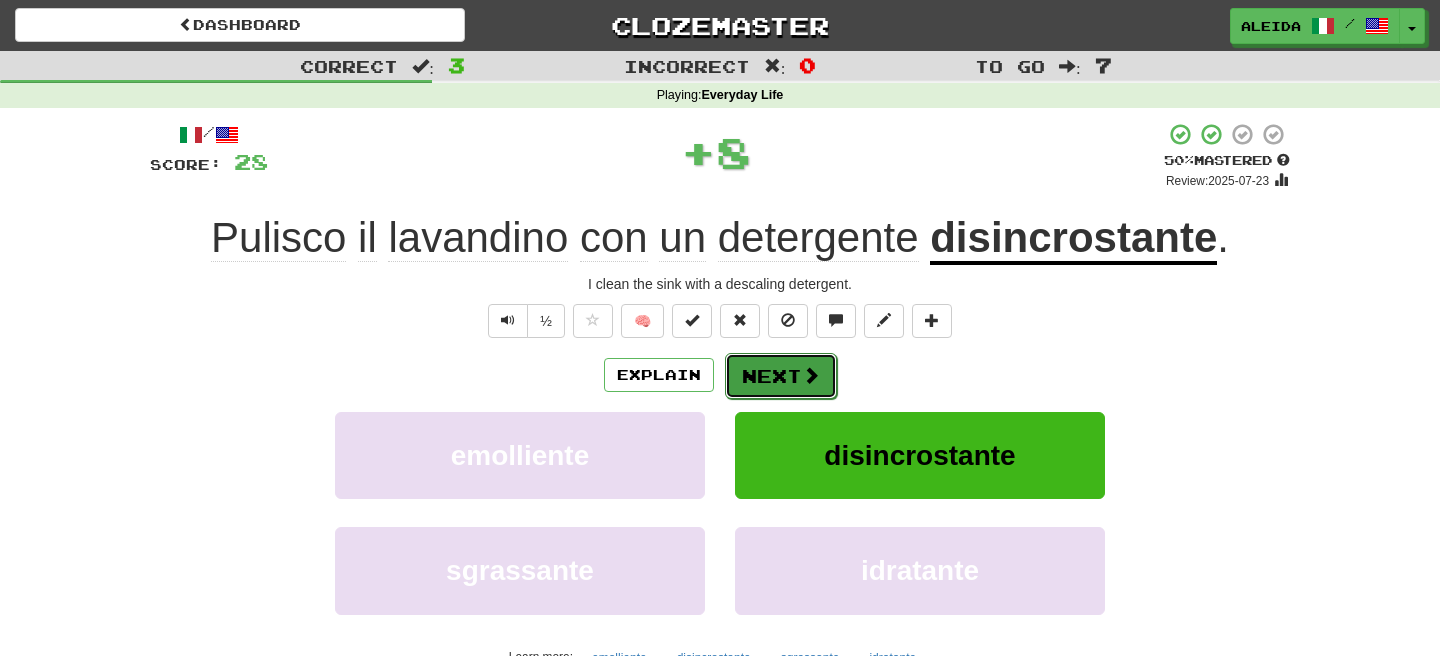 click on "Next" at bounding box center (781, 376) 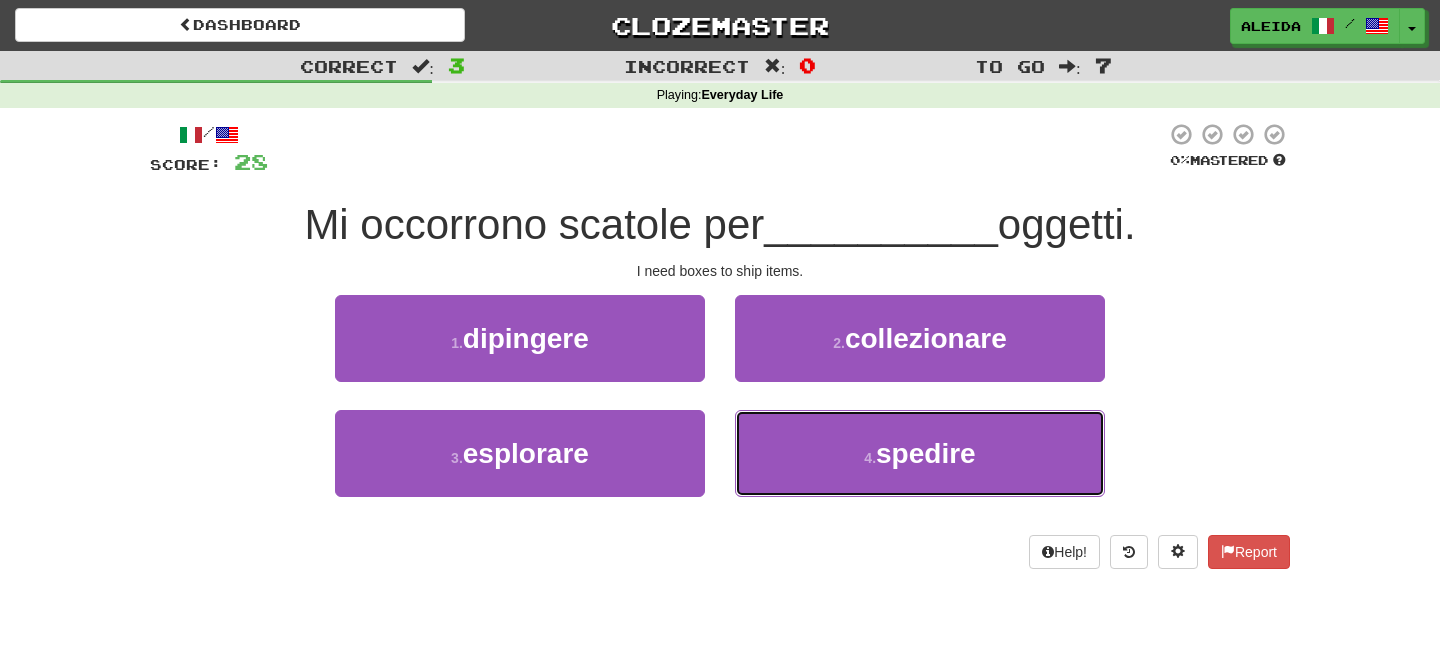 click on "4 .  spedire" at bounding box center (920, 453) 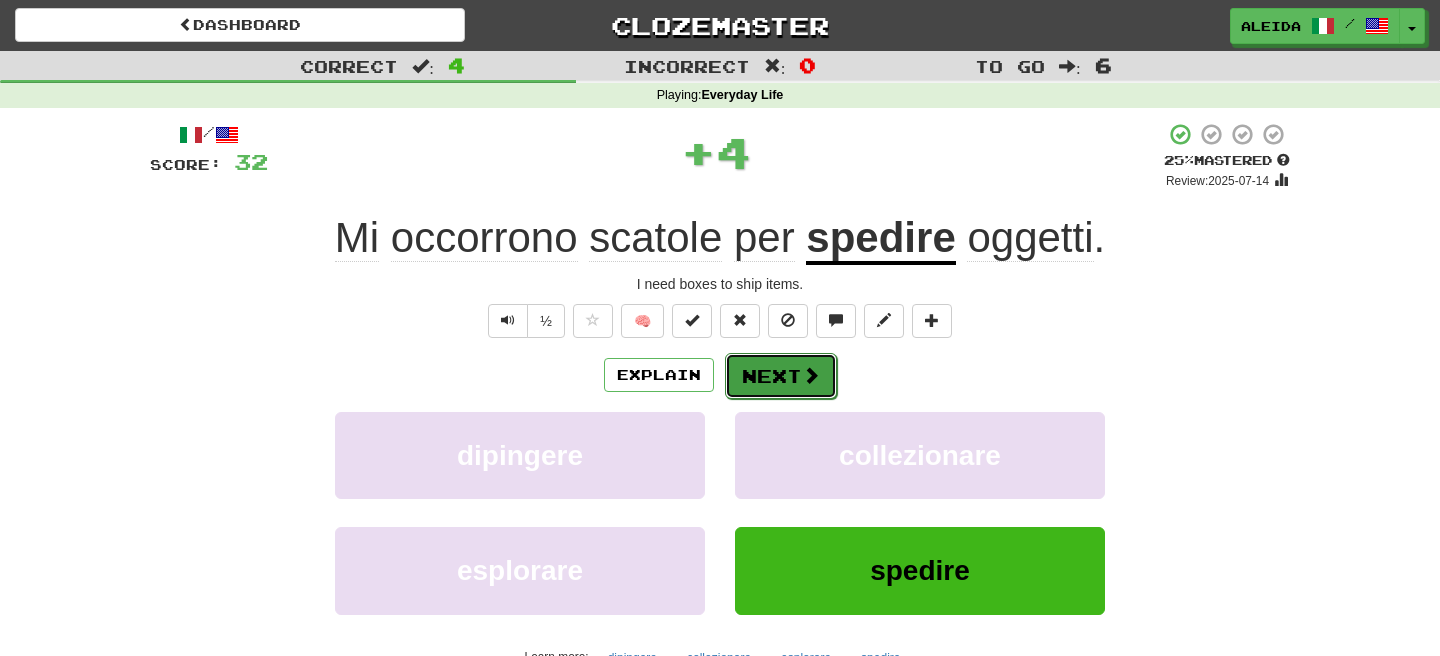 click on "Next" at bounding box center (781, 376) 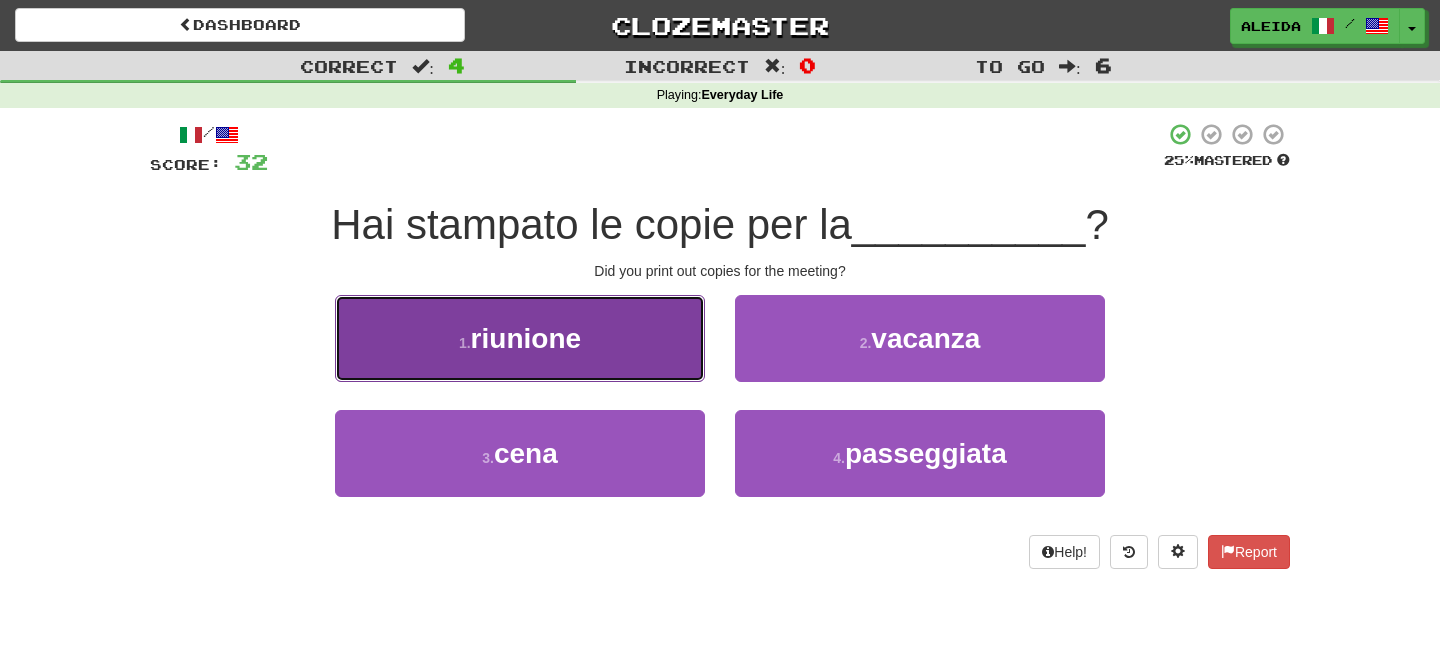click on "1 .  riunione" at bounding box center (520, 338) 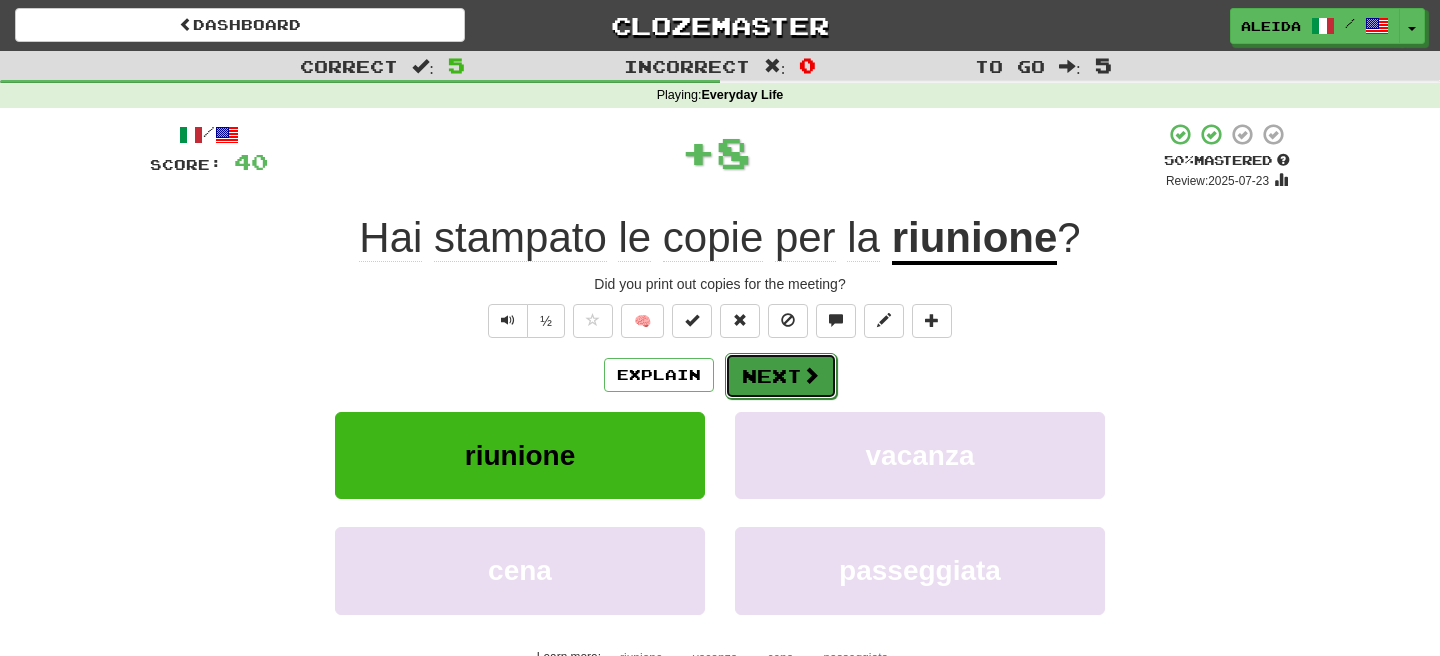 click on "Next" at bounding box center [781, 376] 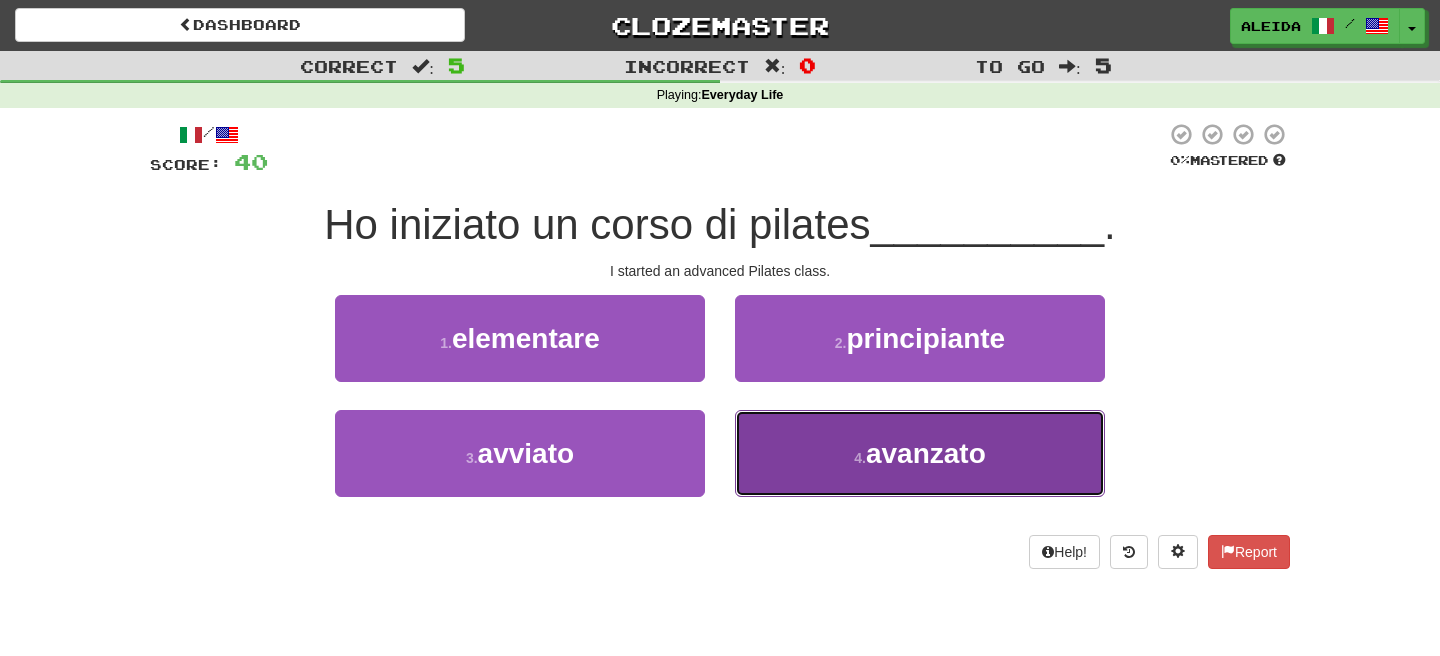 click on "avanzato" at bounding box center (926, 453) 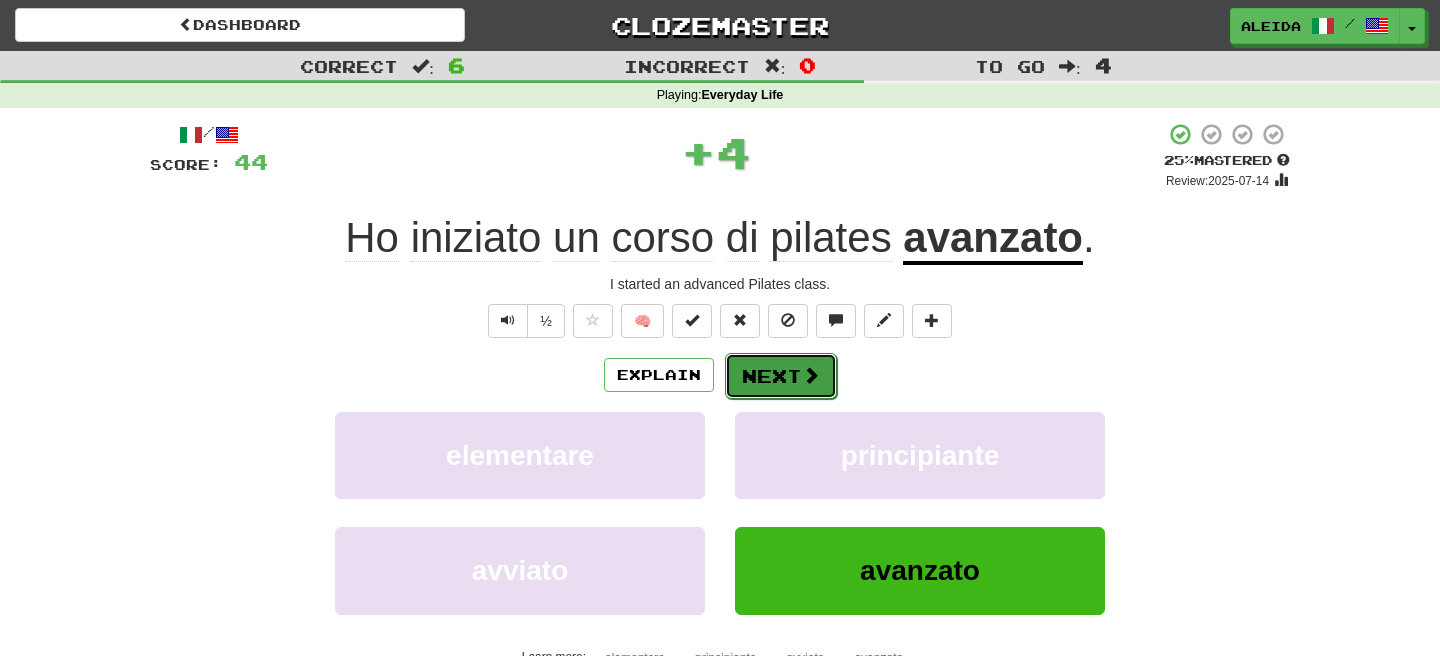 click on "Next" at bounding box center [781, 376] 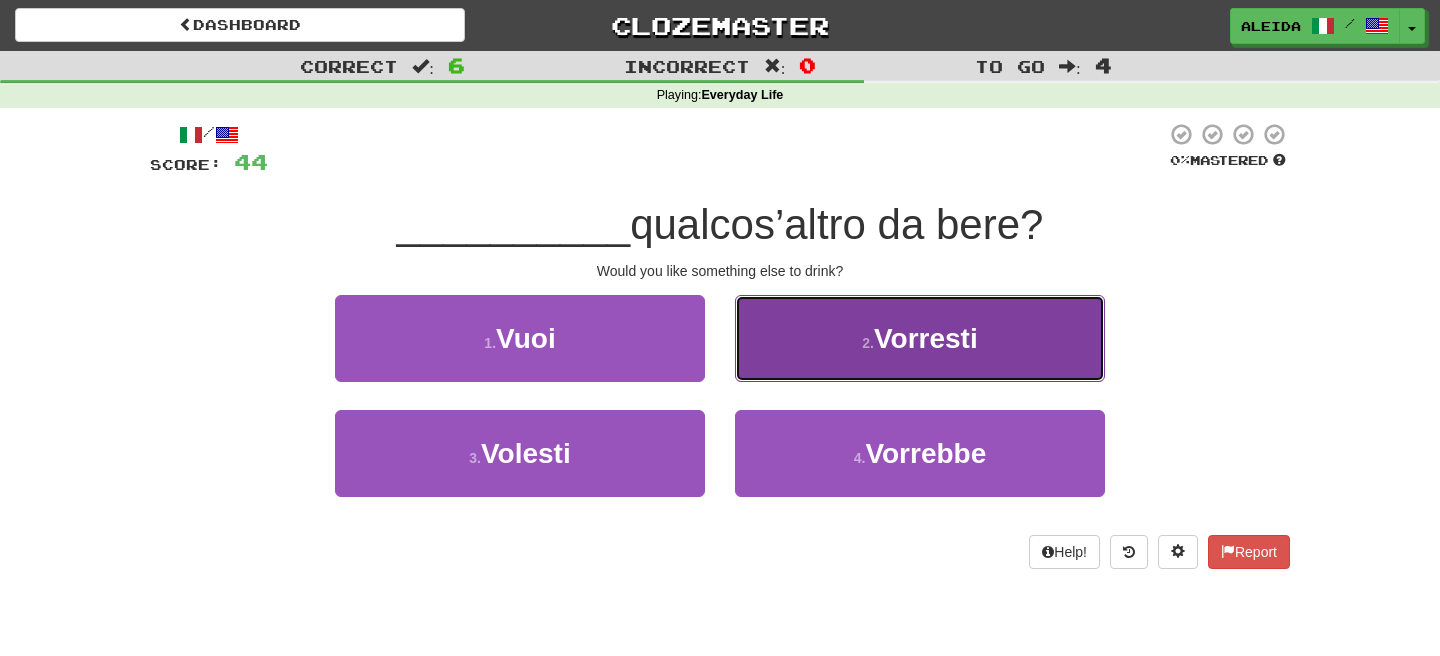 click on "2 .  Vorresti" at bounding box center (920, 338) 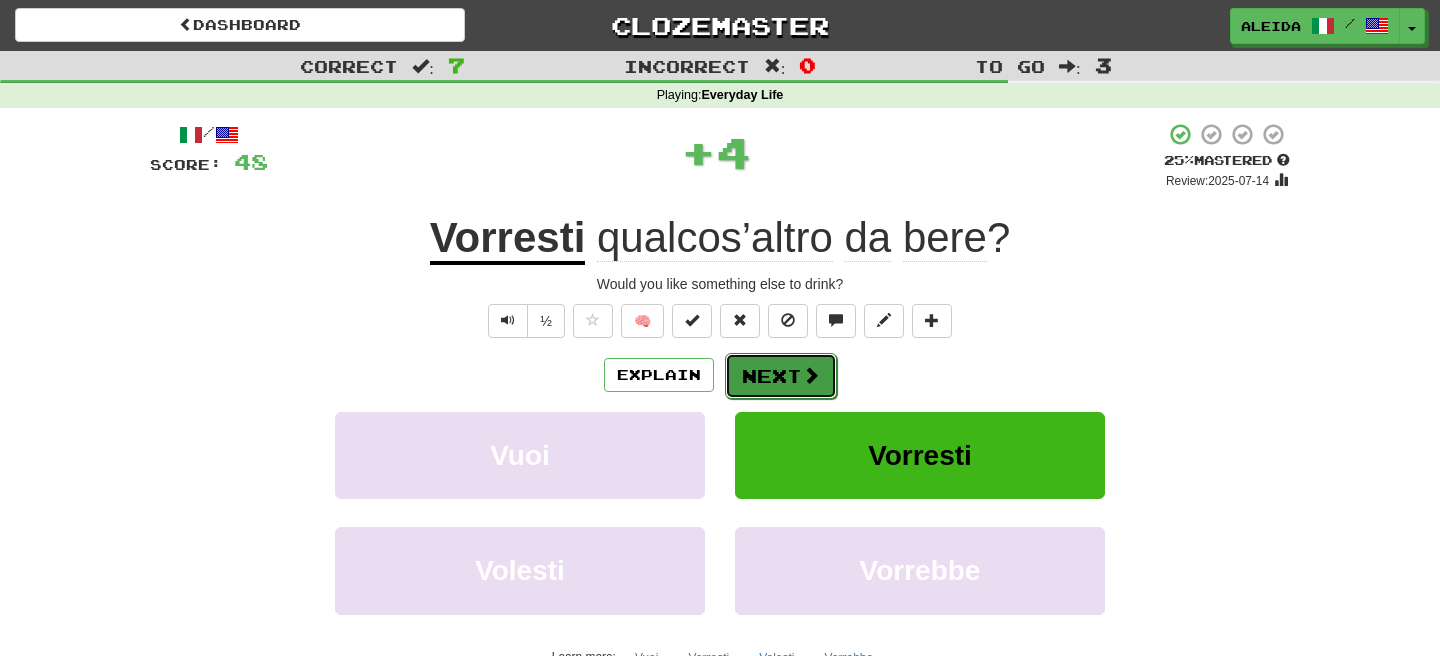 click on "Next" at bounding box center (781, 376) 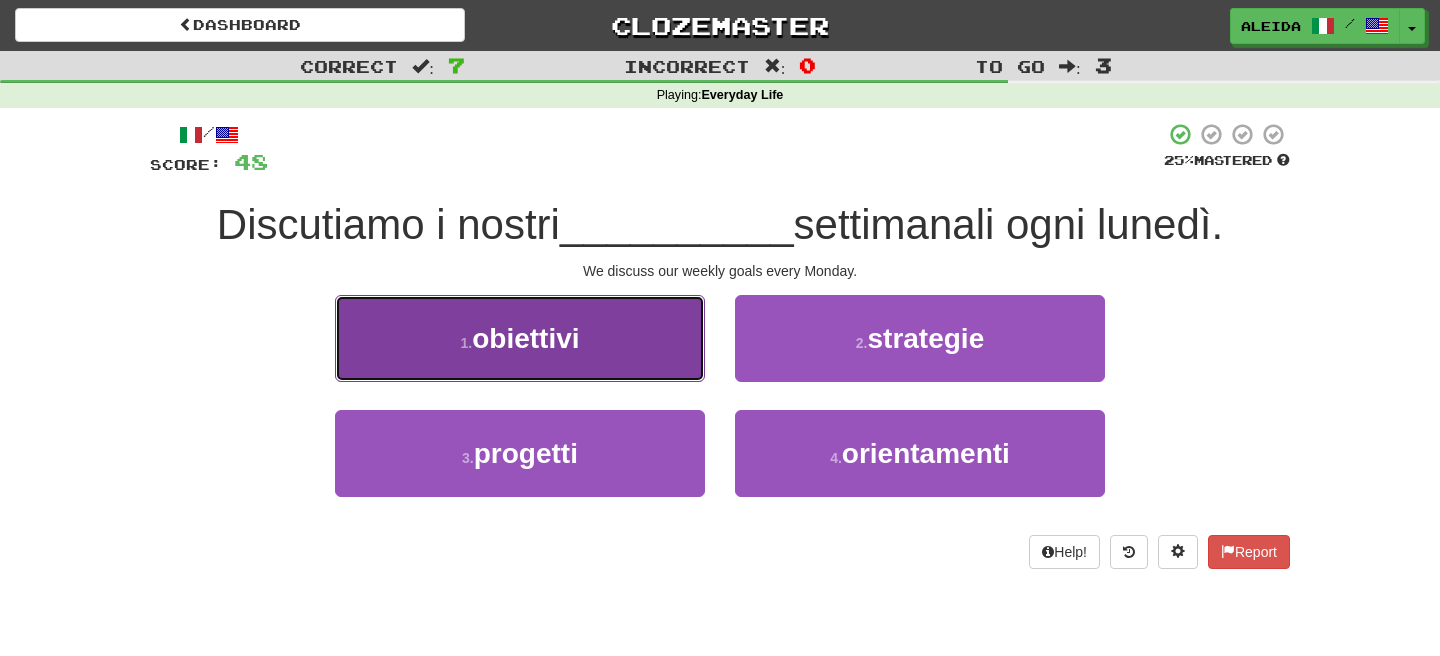 click on "1 .  obiettivi" at bounding box center [520, 338] 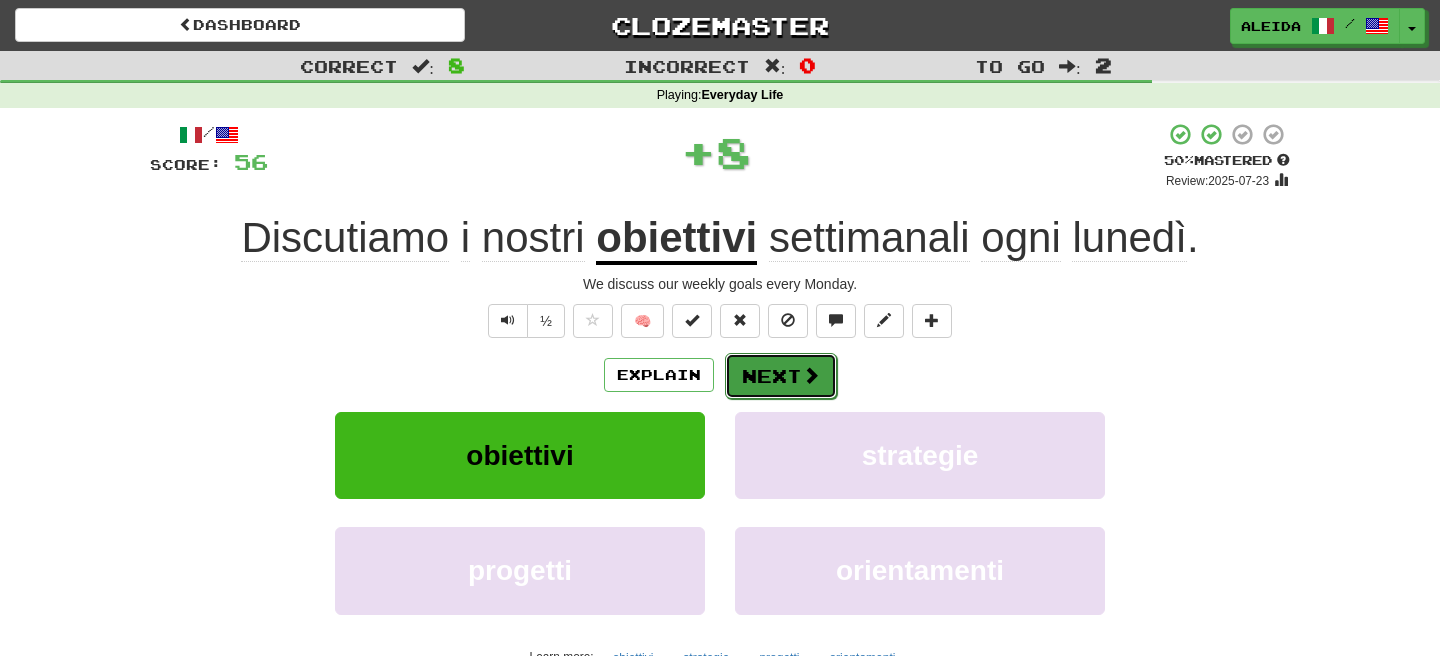 click on "Next" at bounding box center [781, 376] 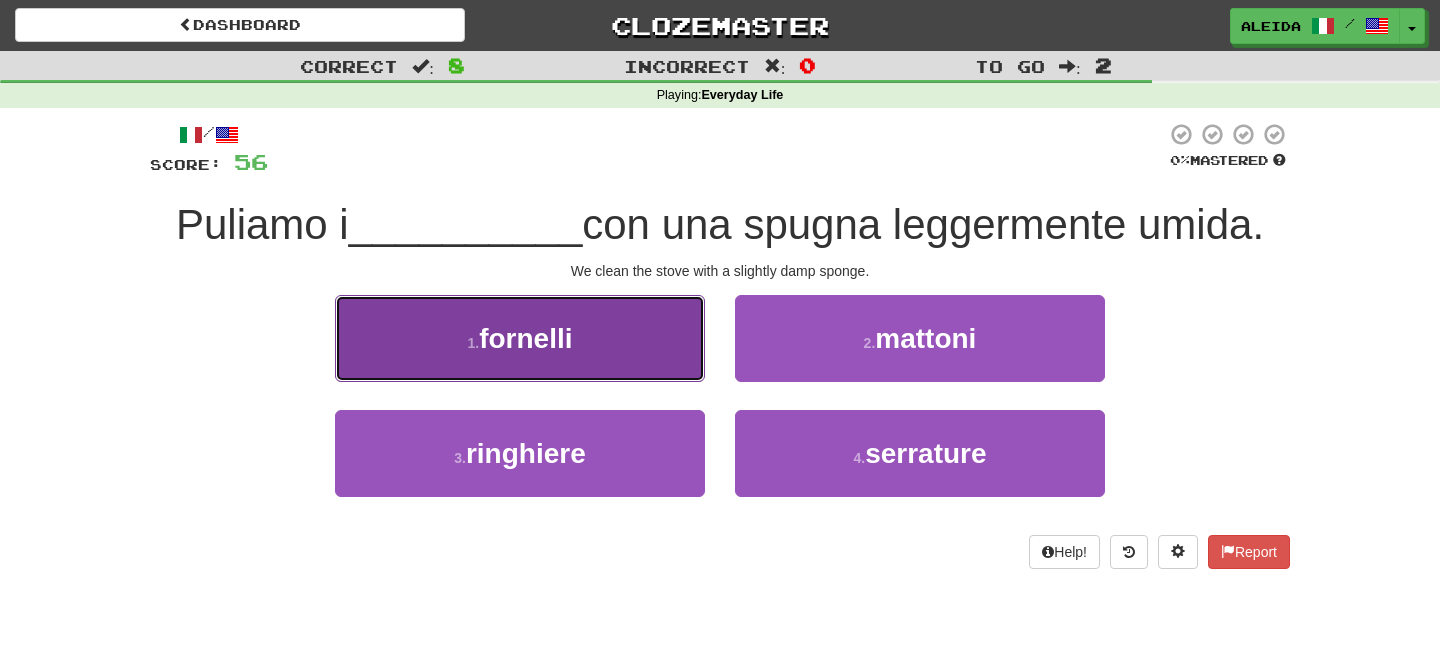 drag, startPoint x: 560, startPoint y: 354, endPoint x: 593, endPoint y: 363, distance: 34.20526 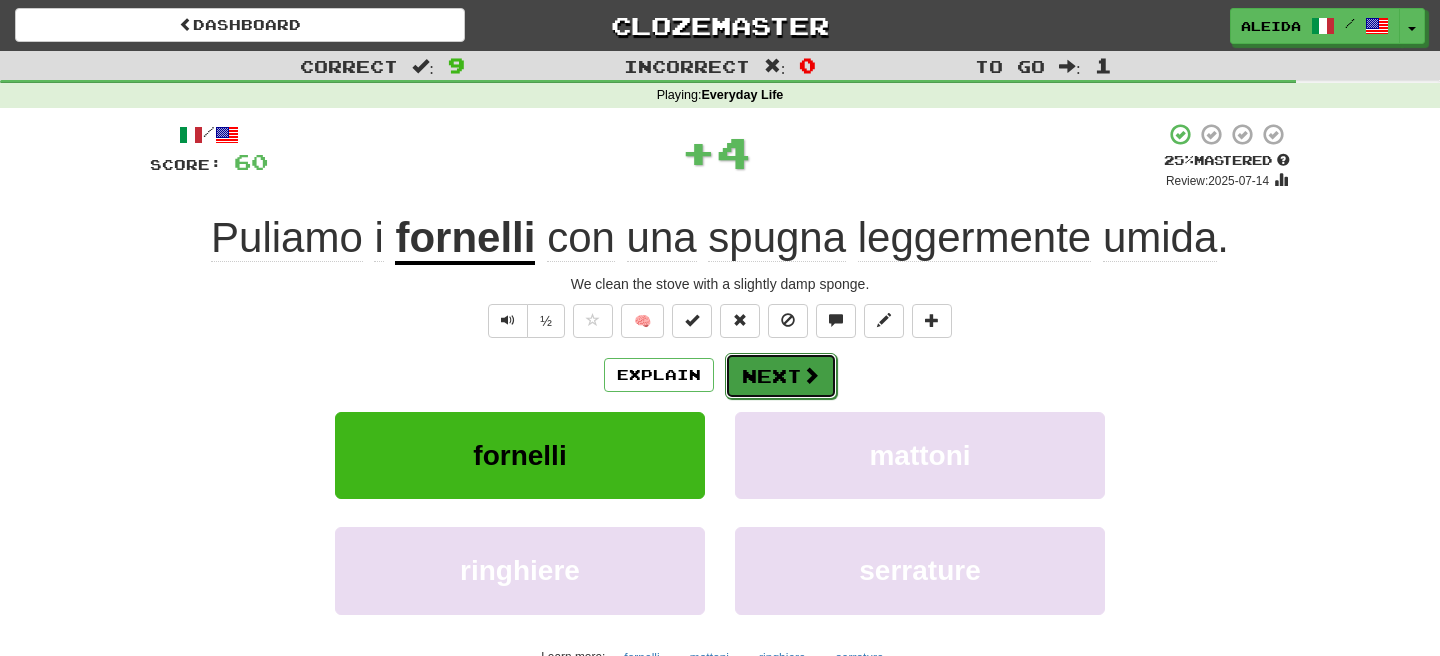click on "Next" at bounding box center [781, 376] 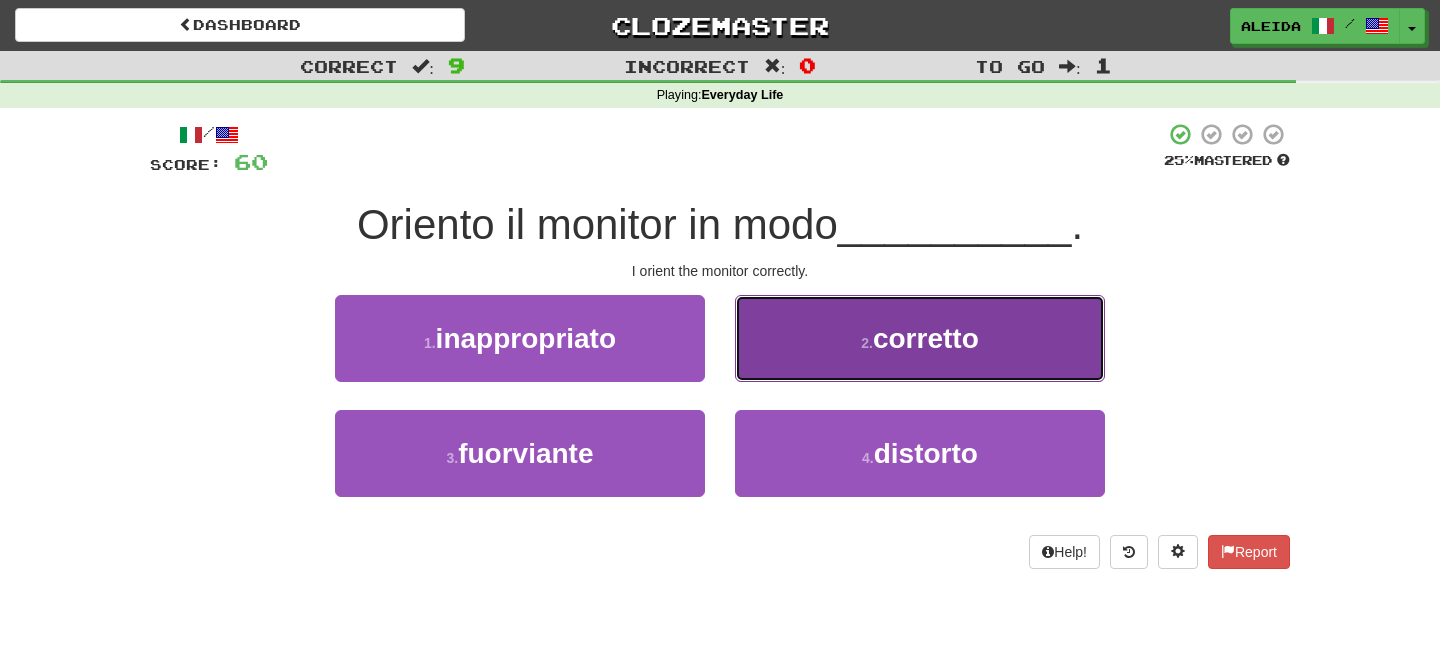 click on "corretto" at bounding box center [926, 338] 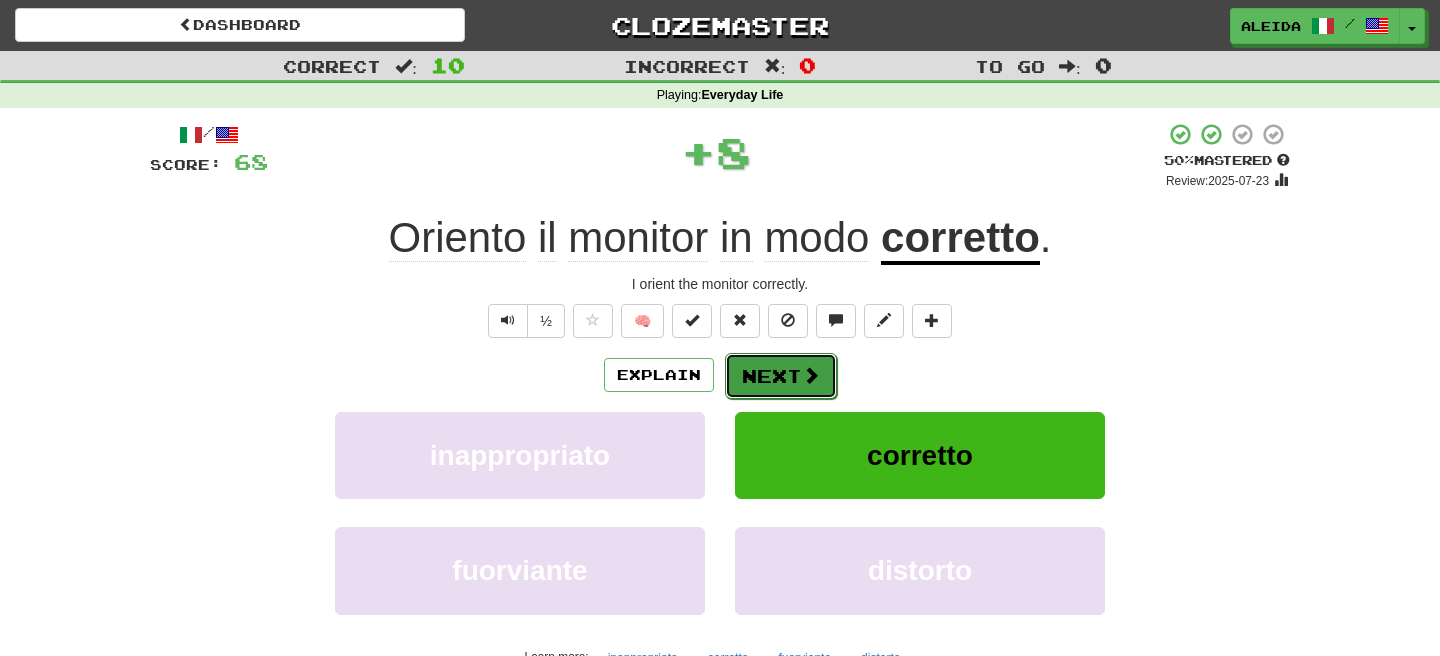 click on "Next" at bounding box center (781, 376) 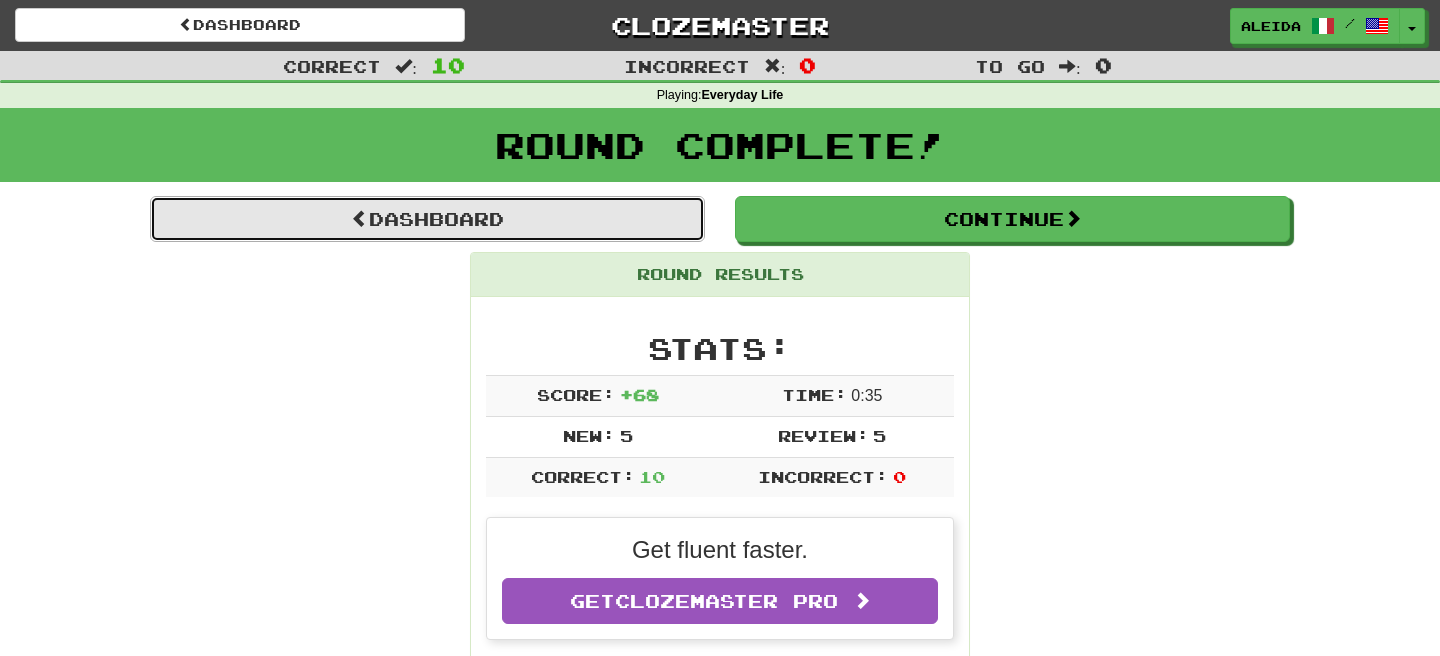 drag, startPoint x: 425, startPoint y: 225, endPoint x: 458, endPoint y: 224, distance: 33.01515 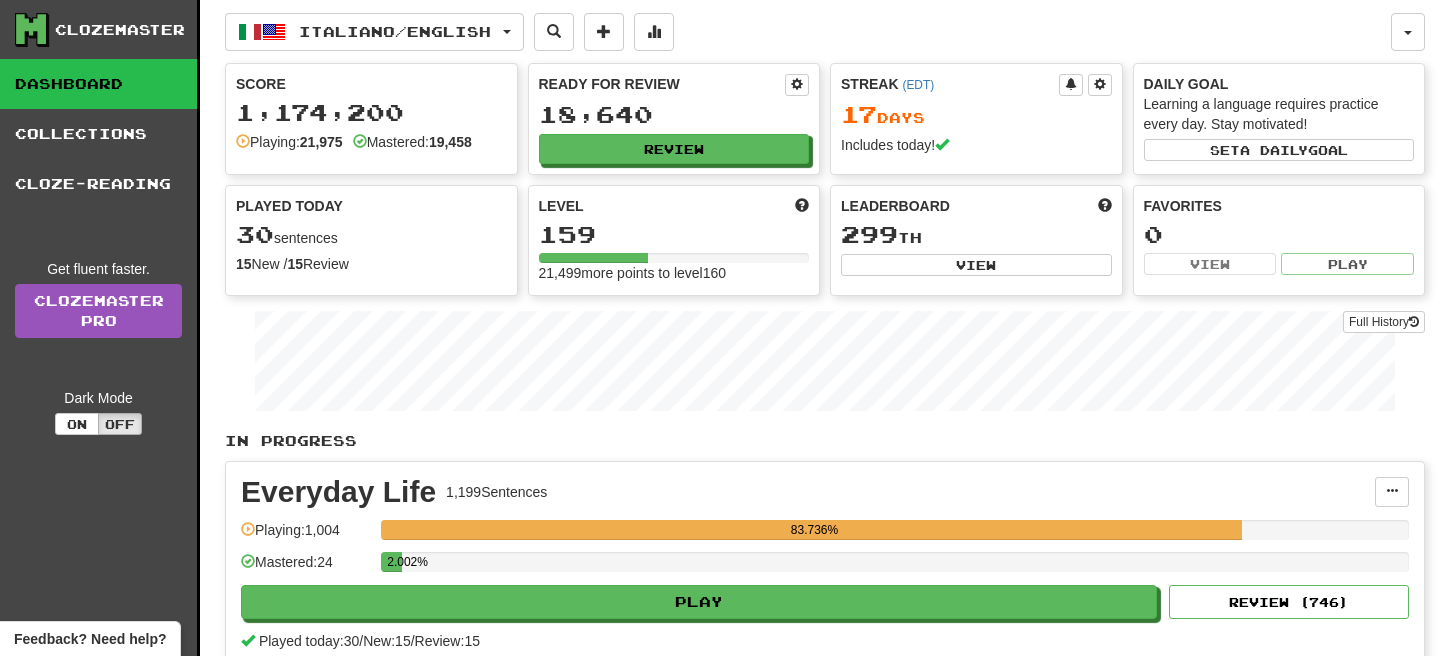 scroll, scrollTop: 0, scrollLeft: 0, axis: both 